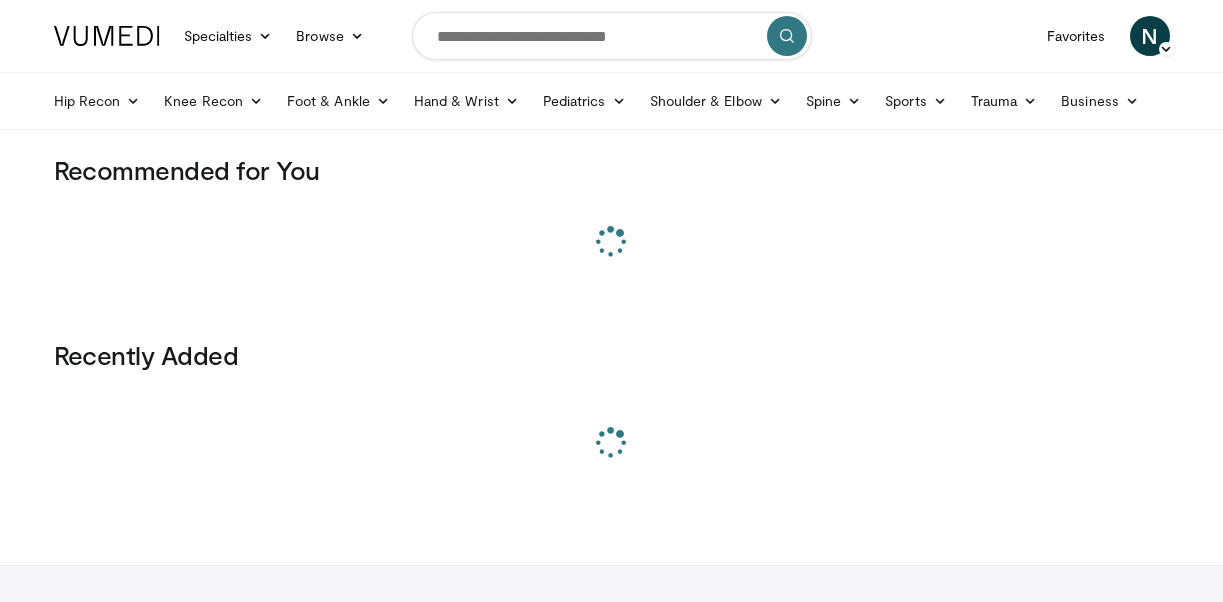 scroll, scrollTop: 0, scrollLeft: 0, axis: both 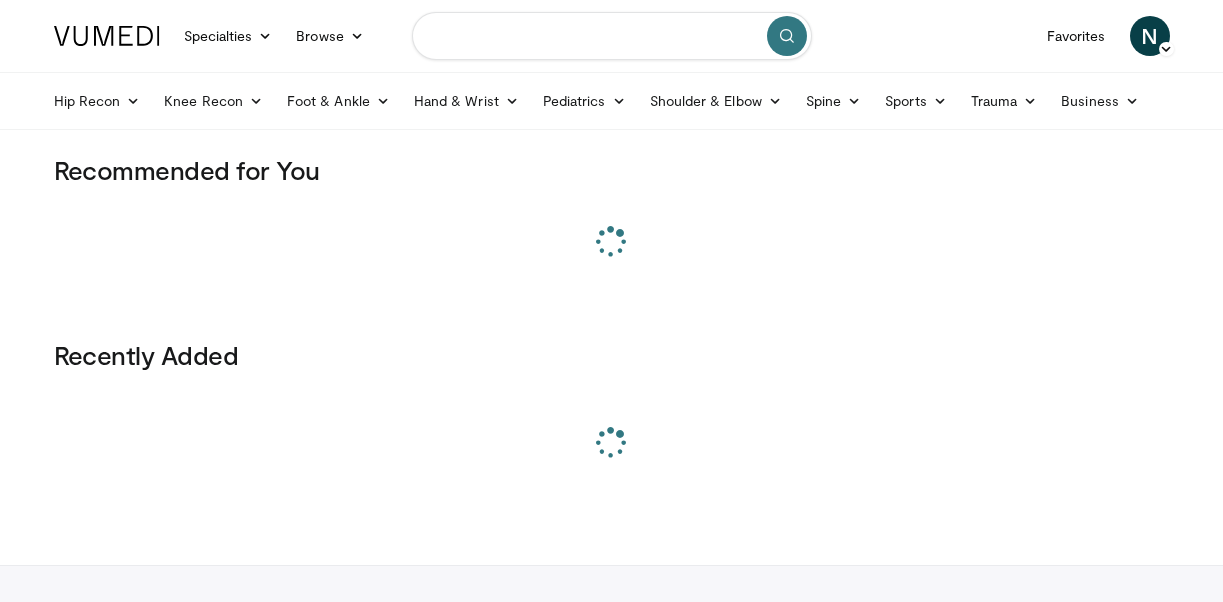 click at bounding box center (612, 36) 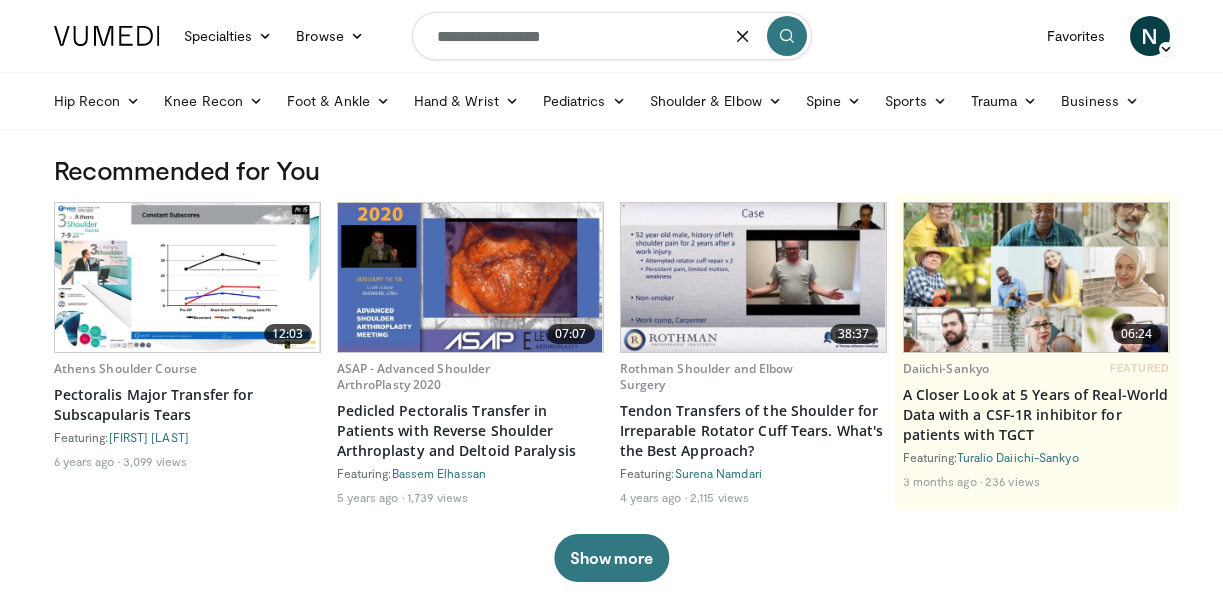 type on "**********" 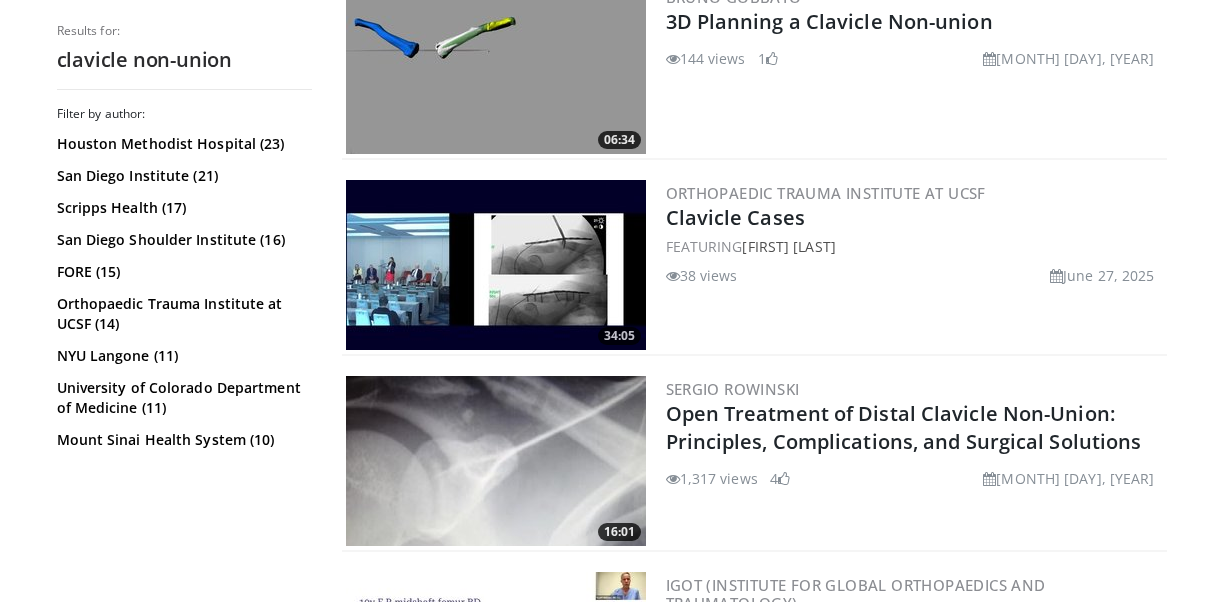 scroll, scrollTop: 785, scrollLeft: 0, axis: vertical 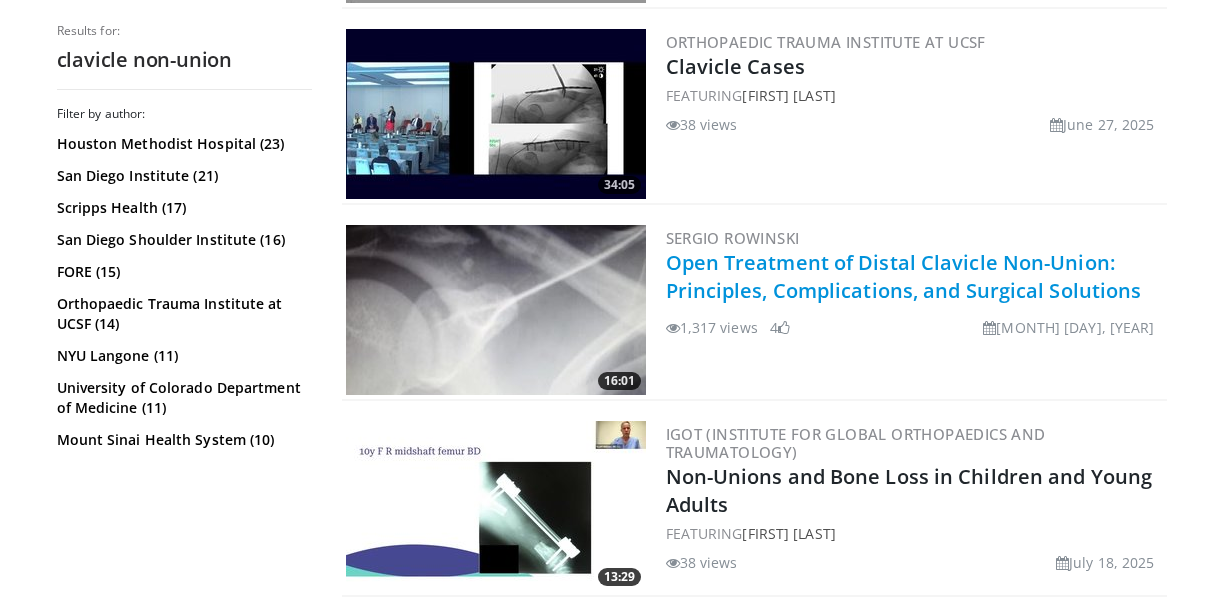 click on "Open Treatment of Distal Clavicle Non-Union: Principles, Complications, and Surgical Solutions" at bounding box center [904, 276] 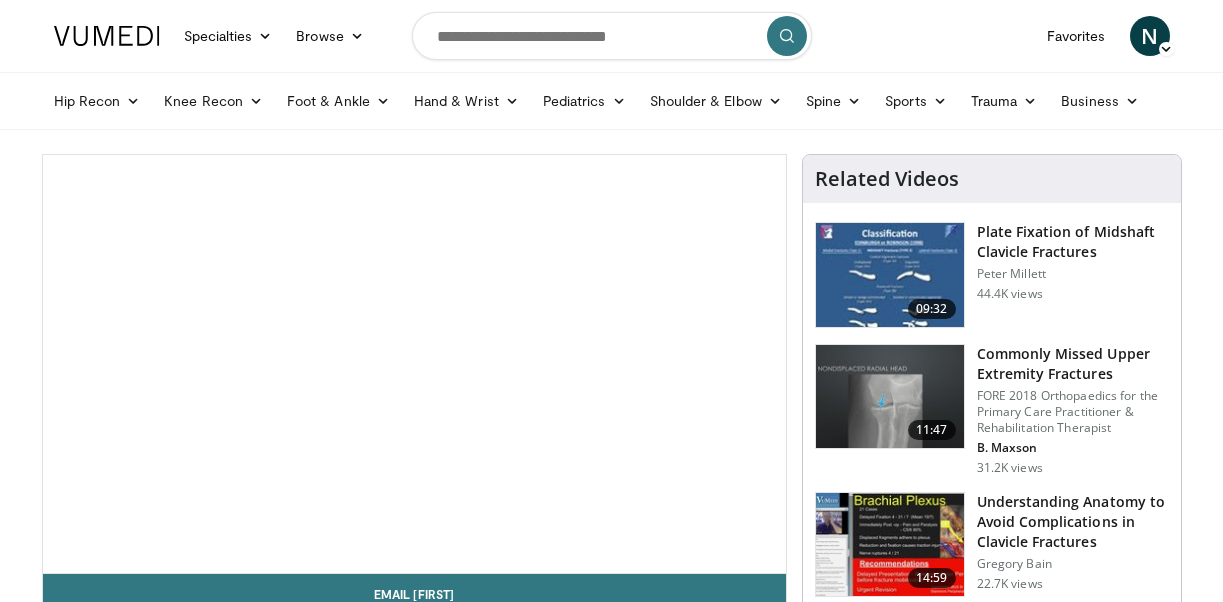 scroll, scrollTop: 0, scrollLeft: 0, axis: both 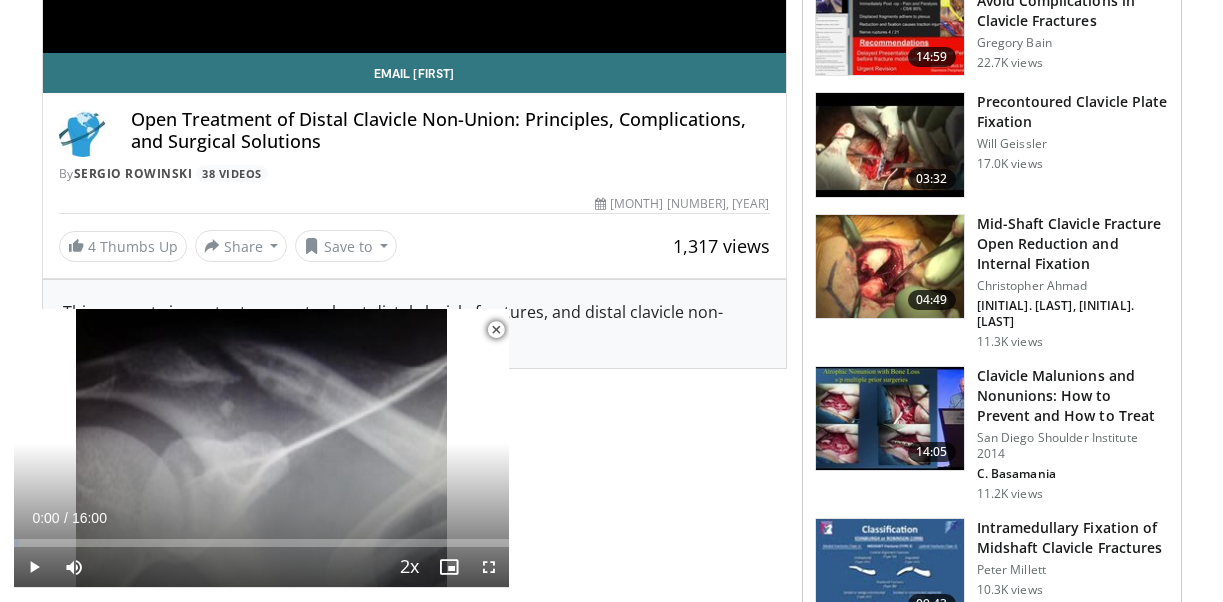 click at bounding box center [890, 419] 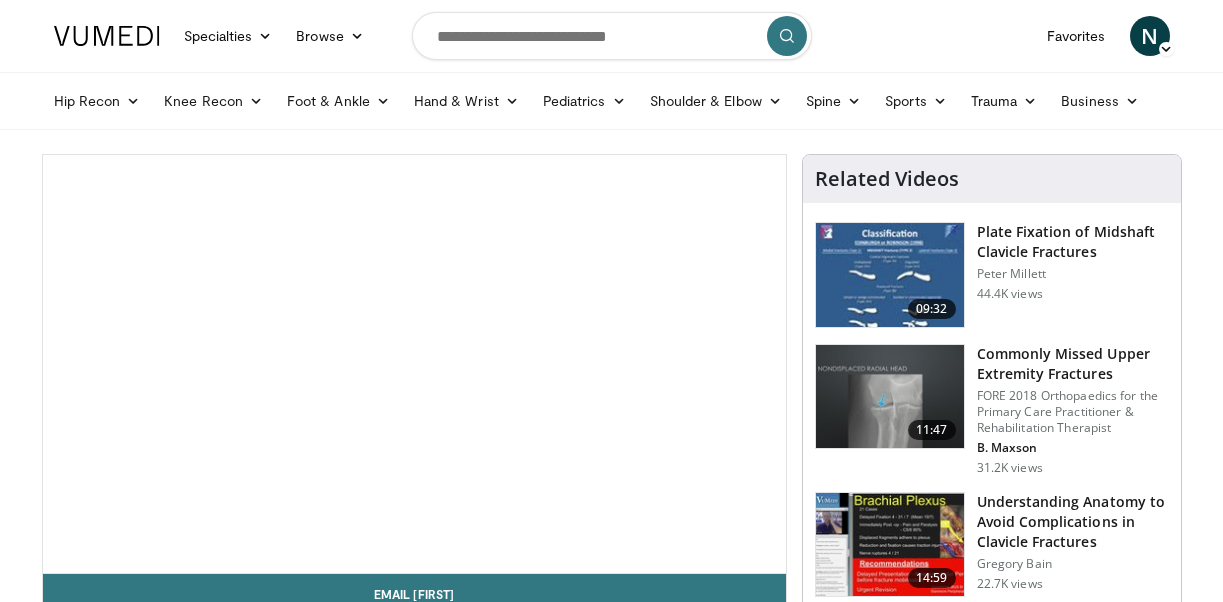 scroll, scrollTop: 0, scrollLeft: 0, axis: both 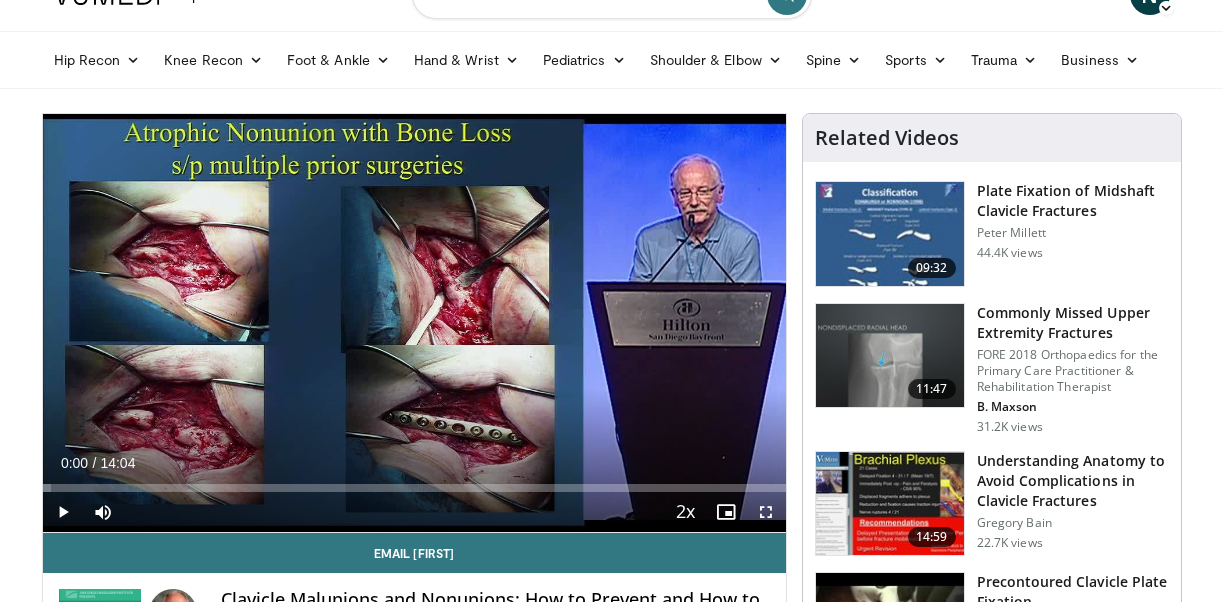 click at bounding box center (63, 512) 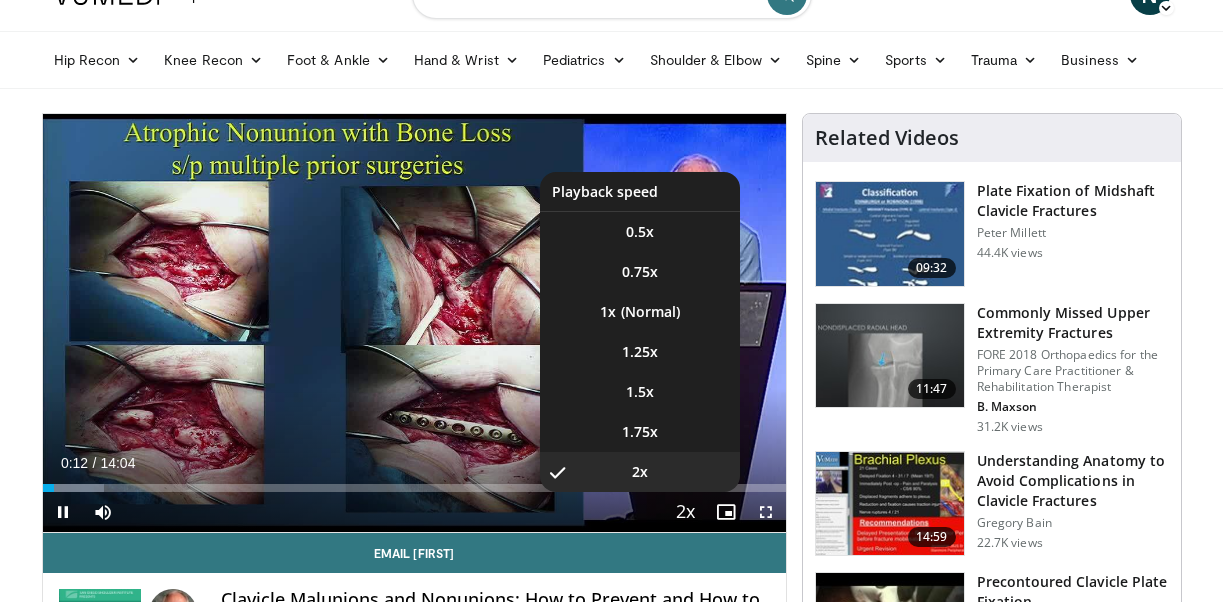 click at bounding box center [686, 513] 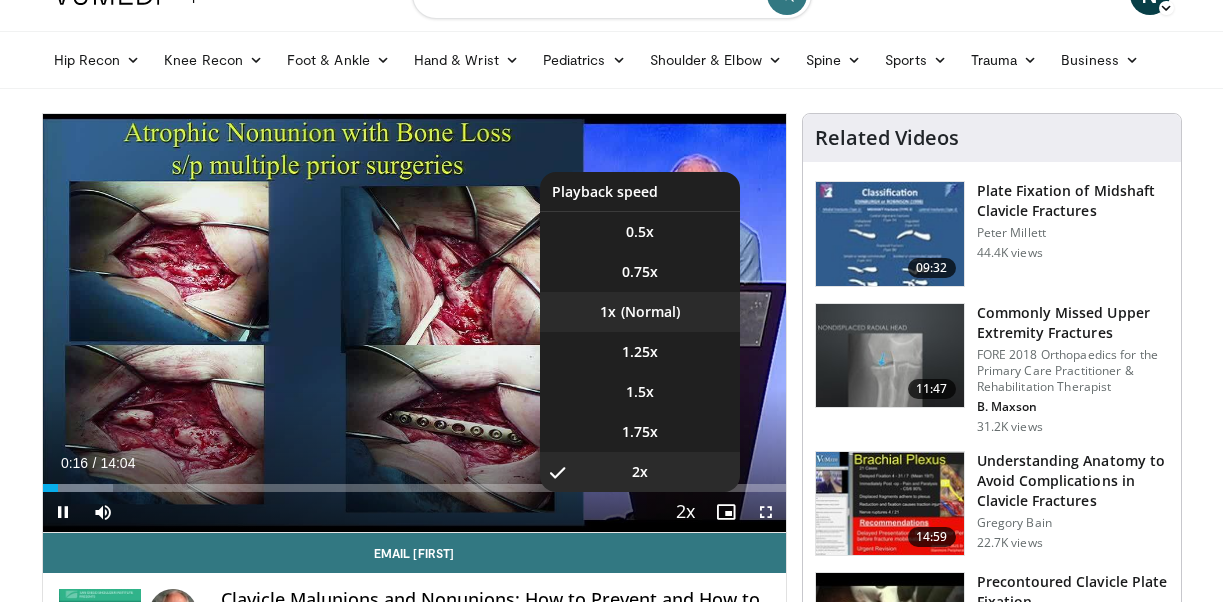 click on "1x" at bounding box center (640, 312) 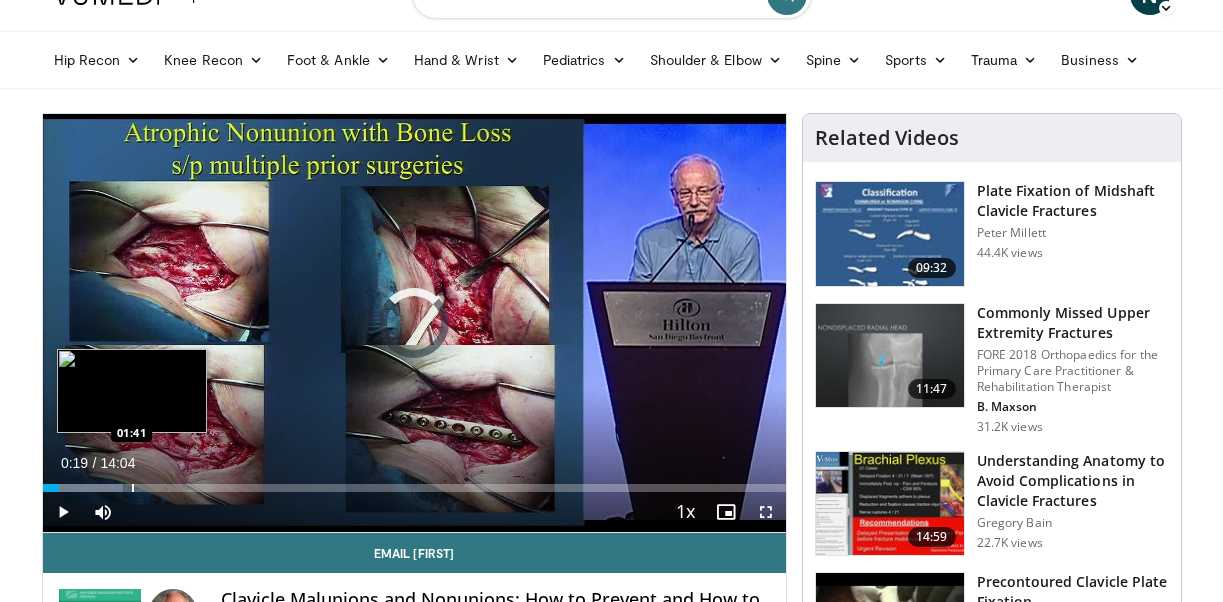 click on "Loaded :  10.90% 00:19 01:41" at bounding box center (414, 482) 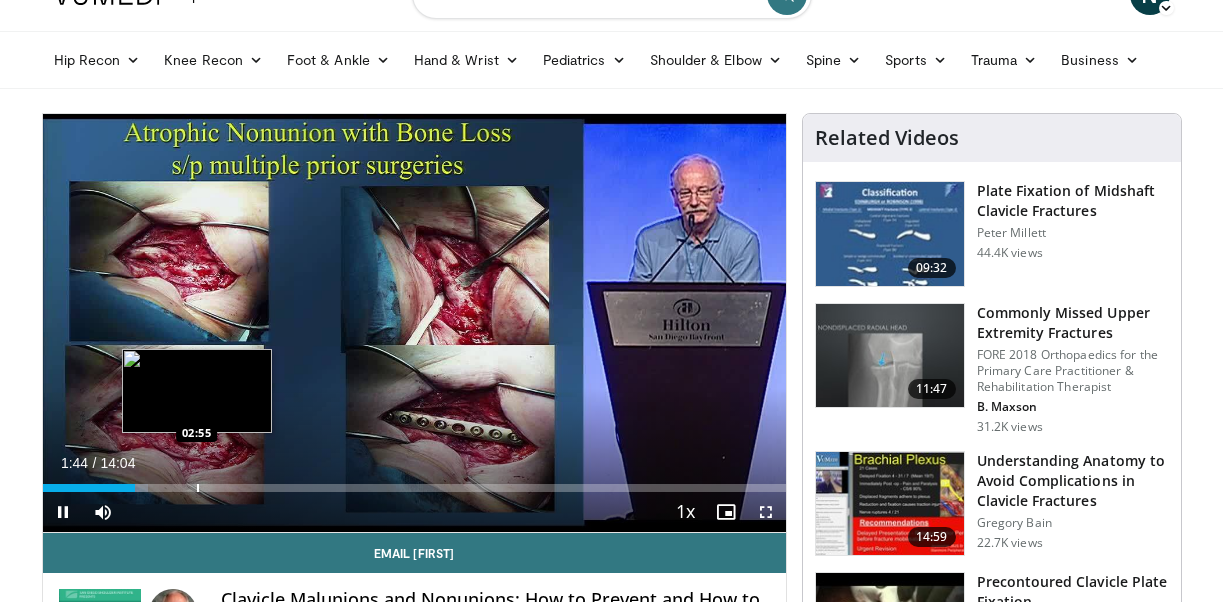 click on "Loaded :  14.21% 01:44 02:55" at bounding box center [414, 482] 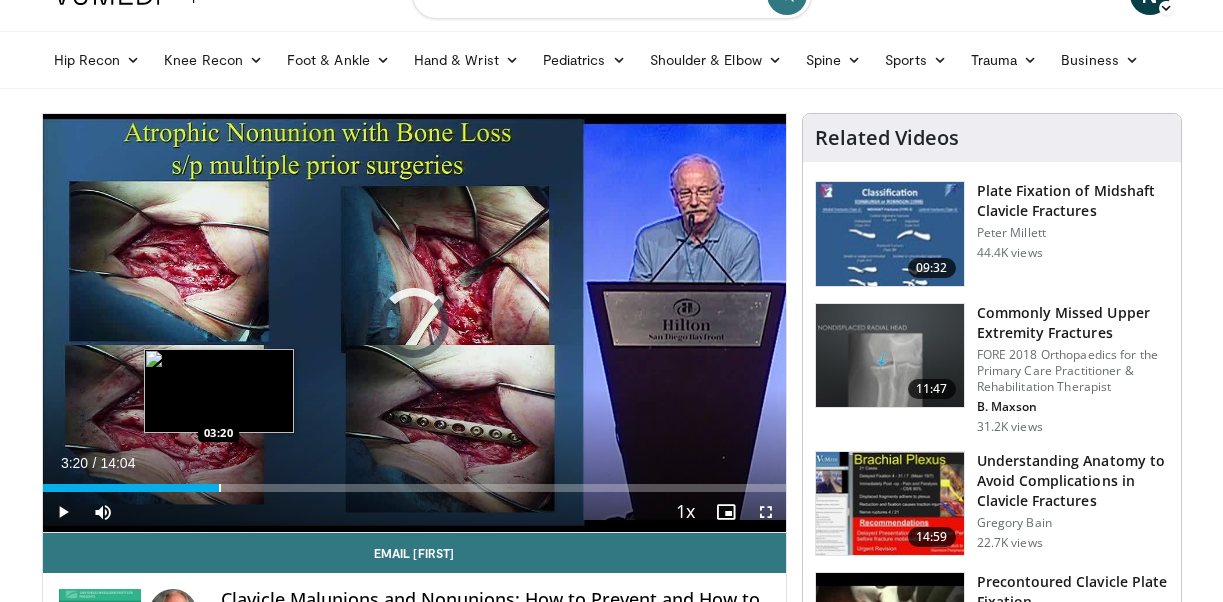 click on "Loaded :  22.51% 02:56 03:20" at bounding box center [414, 482] 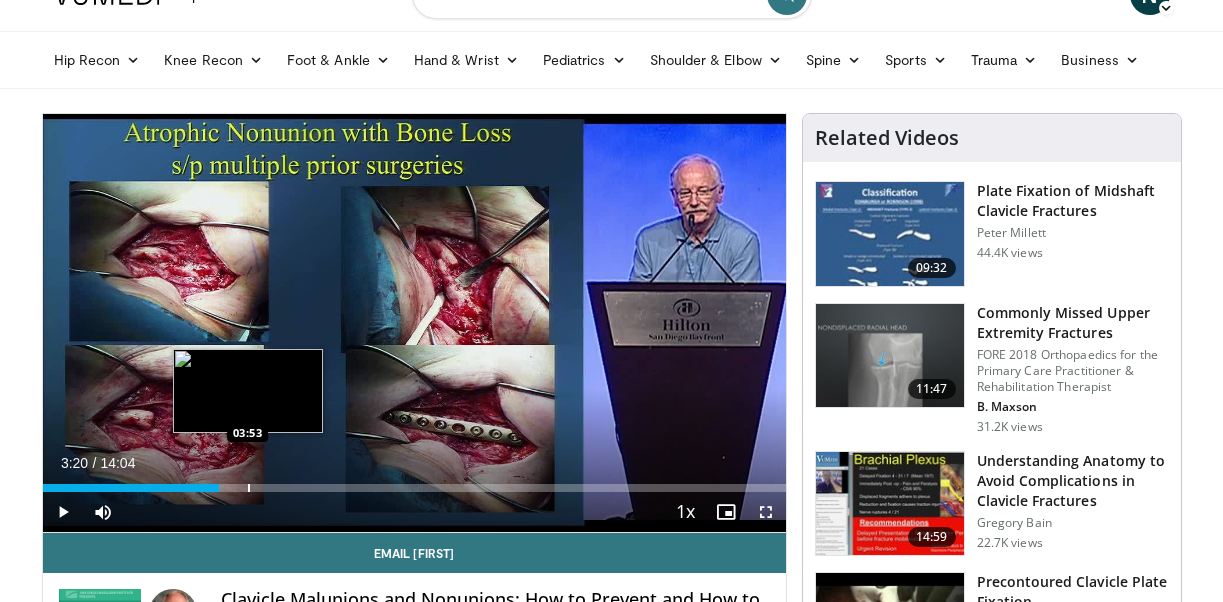 click on "Loaded :  23.69% 03:20 03:53" at bounding box center (414, 482) 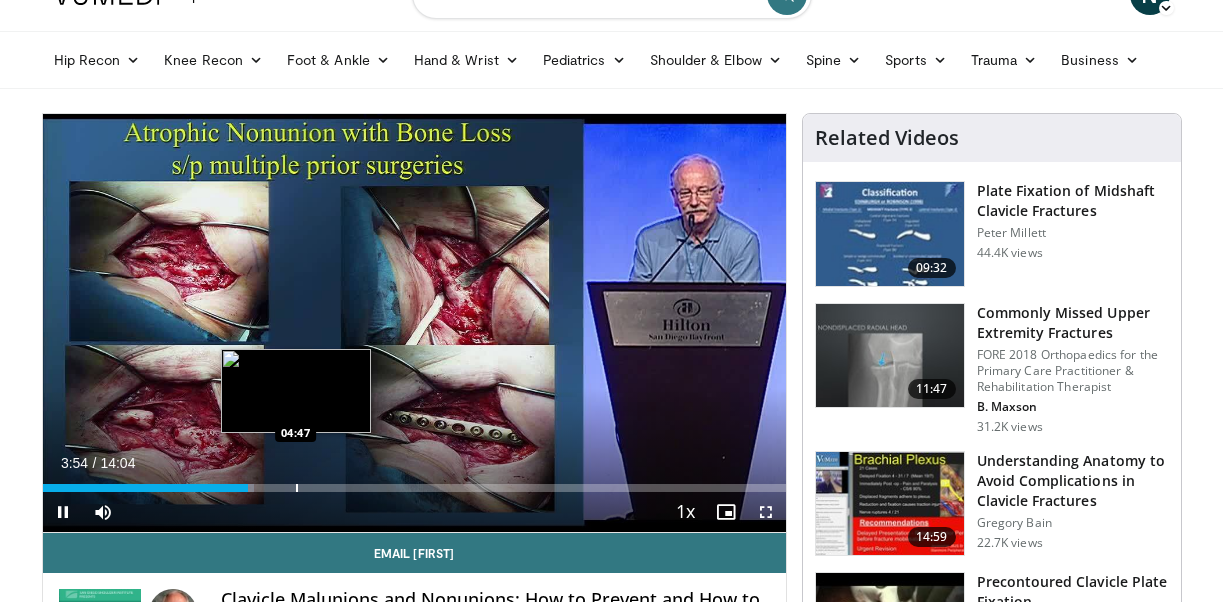 click on "Loaded :  28.43% 03:54 04:47" at bounding box center (414, 482) 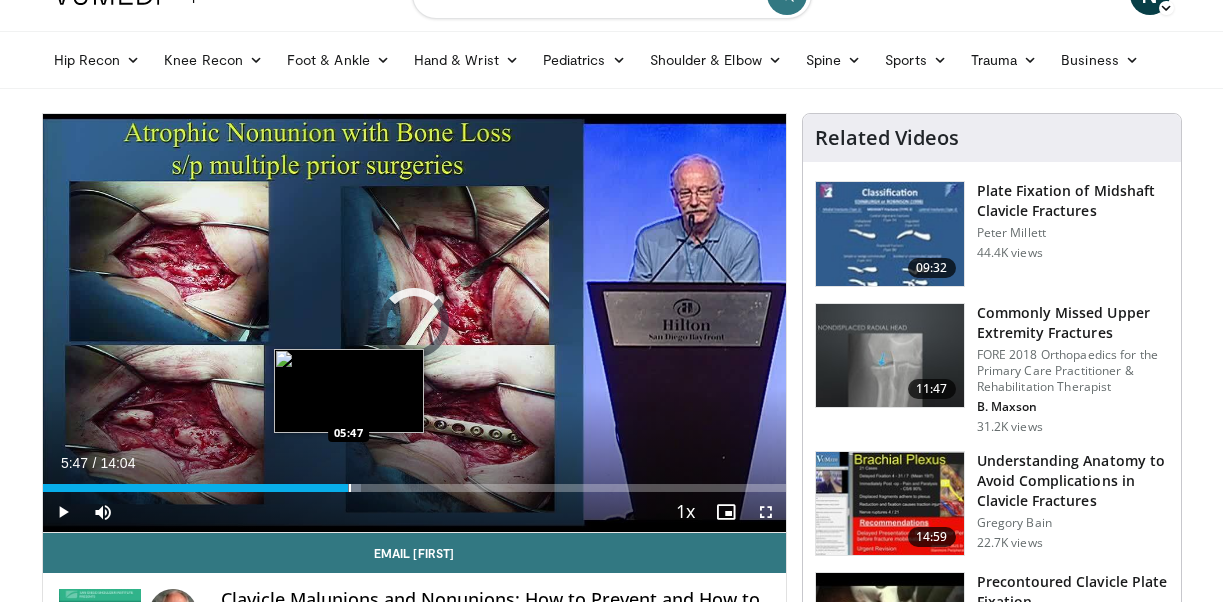 click at bounding box center [350, 488] 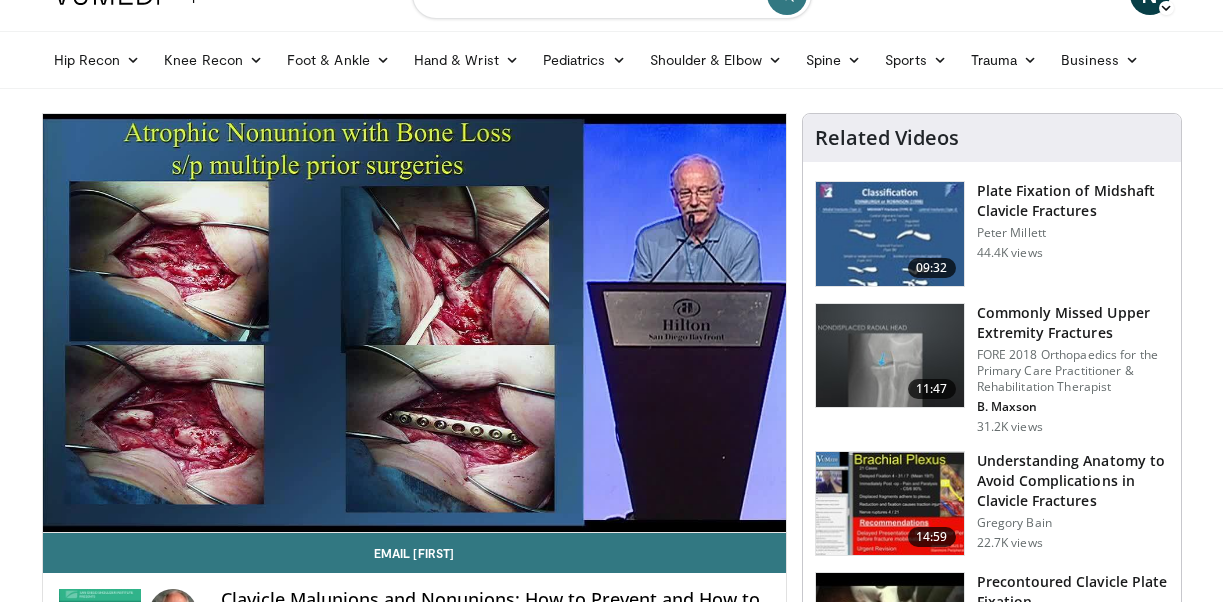 click on "10 seconds
Tap to unmute" at bounding box center (414, 323) 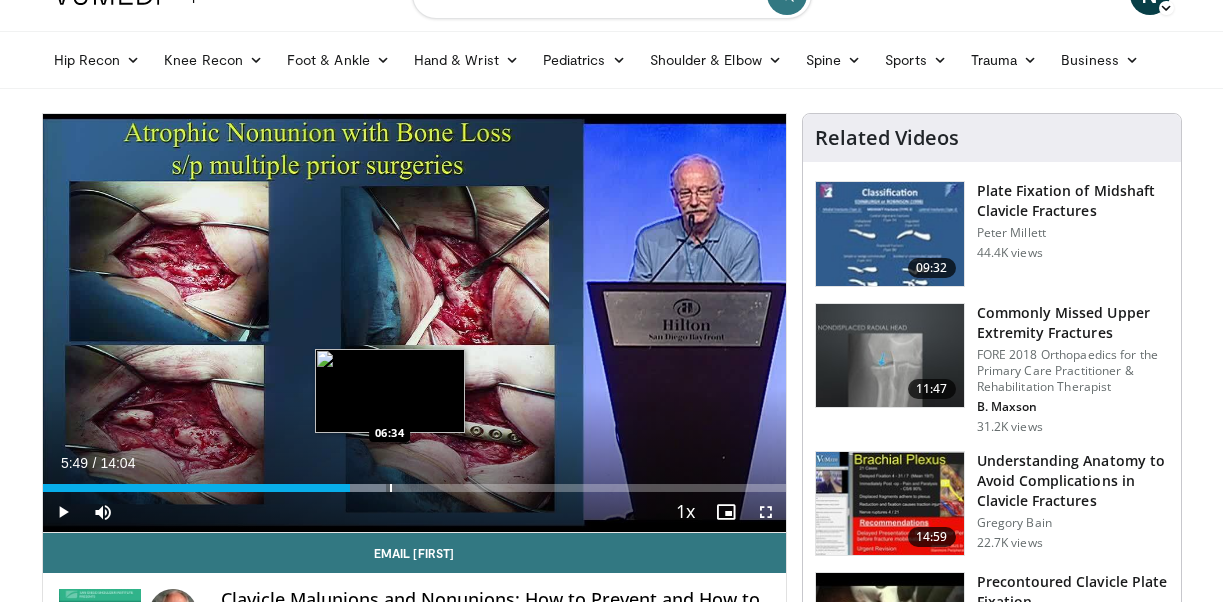 click at bounding box center (391, 488) 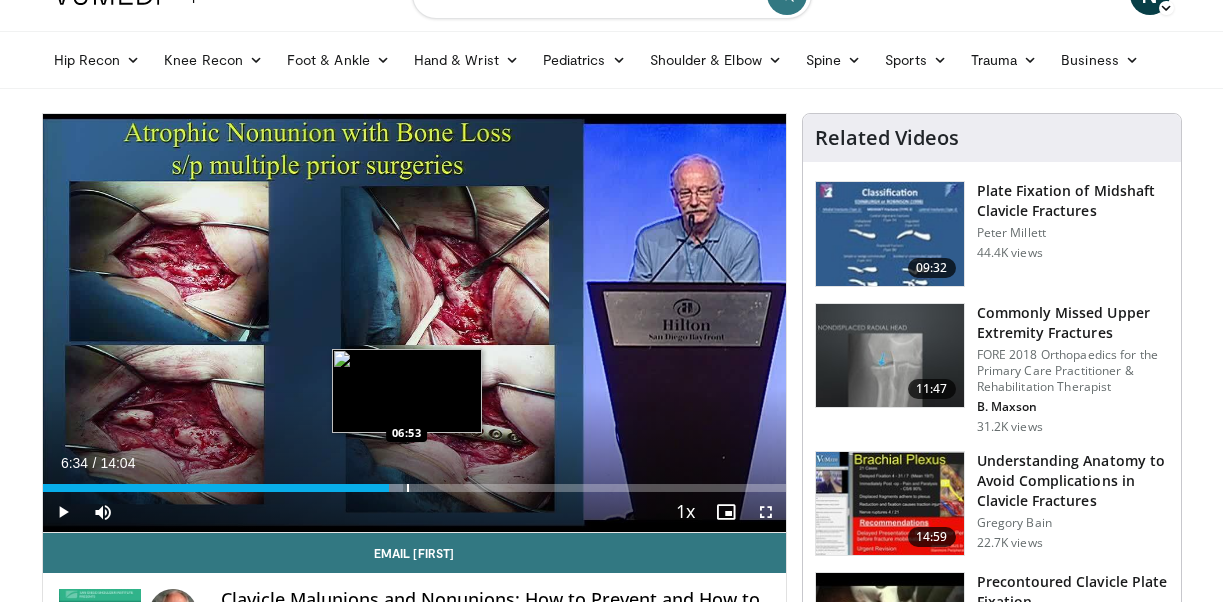 click at bounding box center (408, 488) 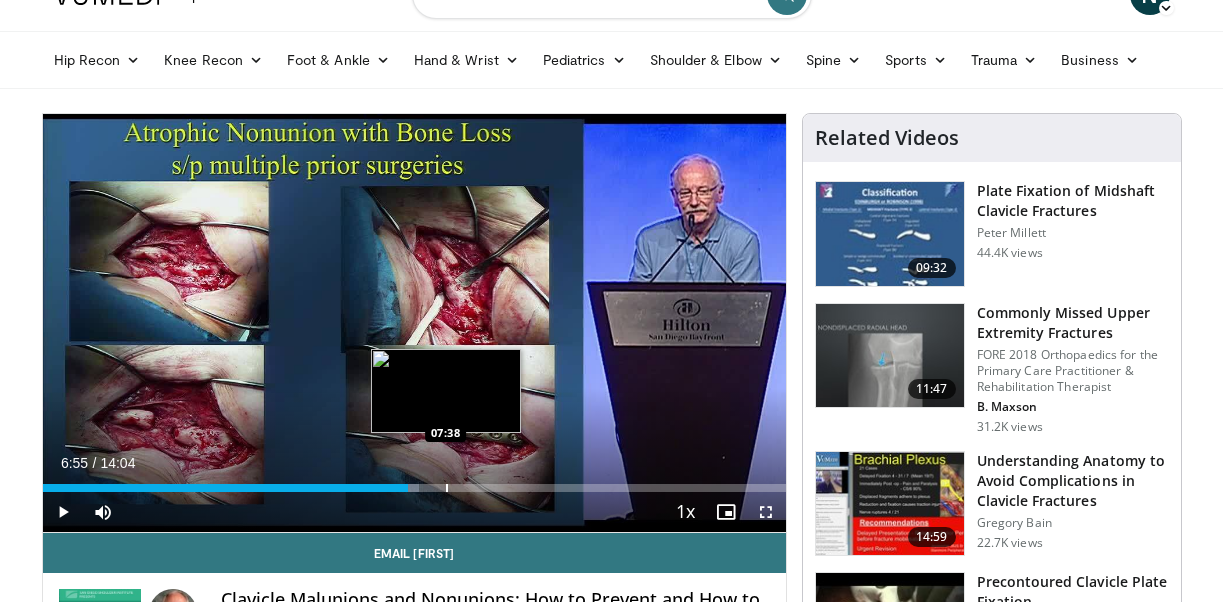 click at bounding box center (447, 488) 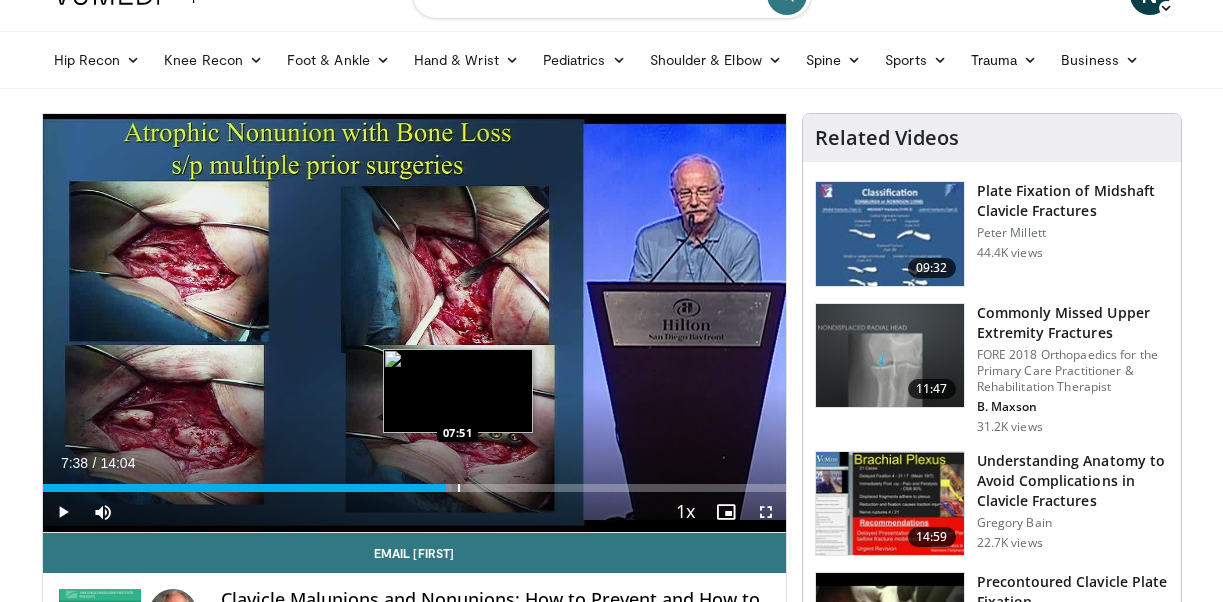 click at bounding box center [459, 488] 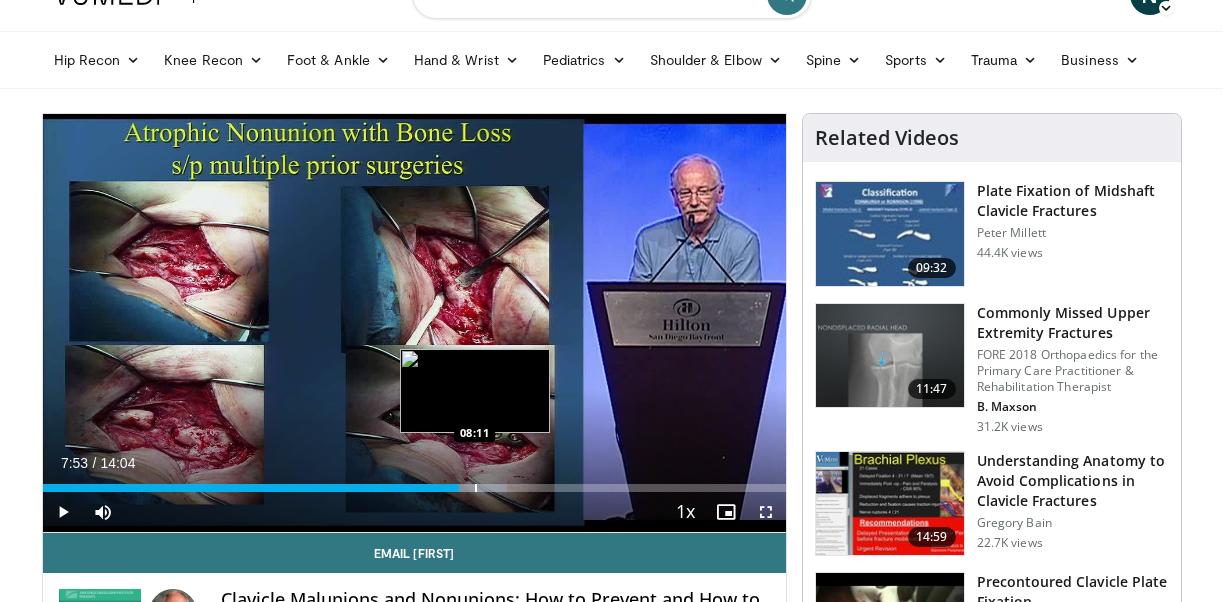 click at bounding box center [476, 488] 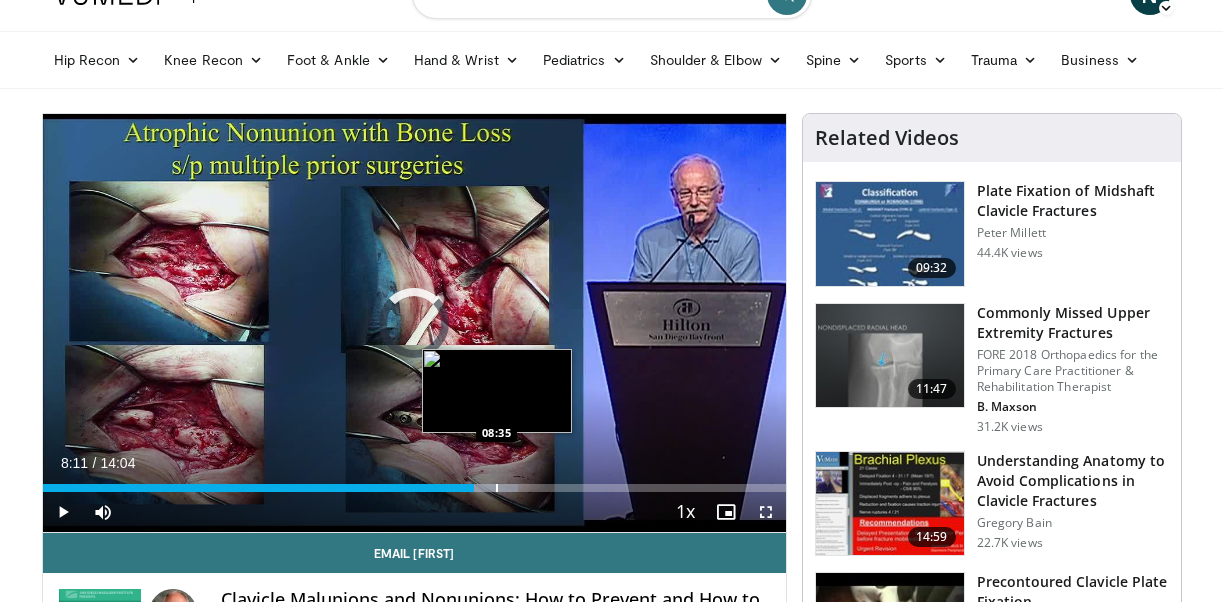 click at bounding box center (497, 488) 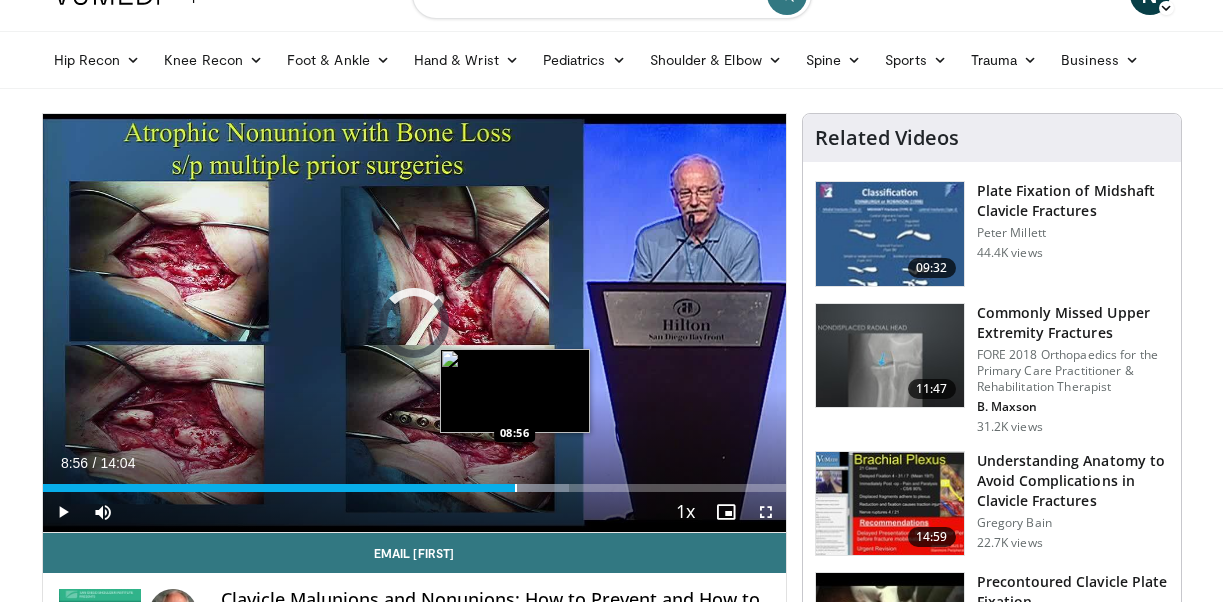 click at bounding box center [516, 488] 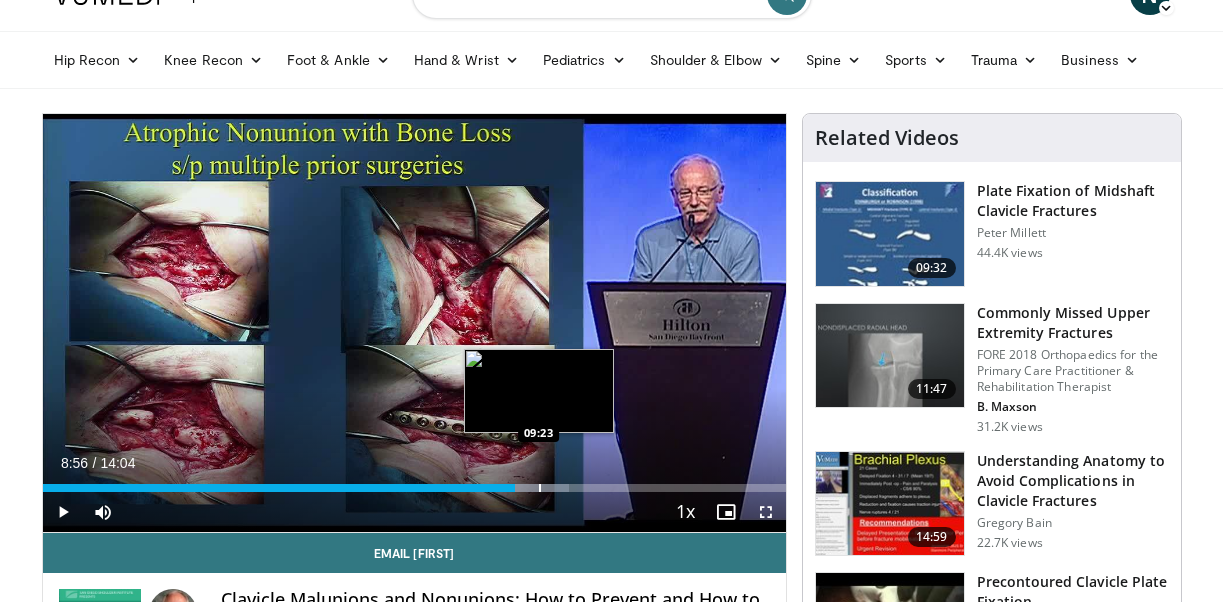 click at bounding box center [540, 488] 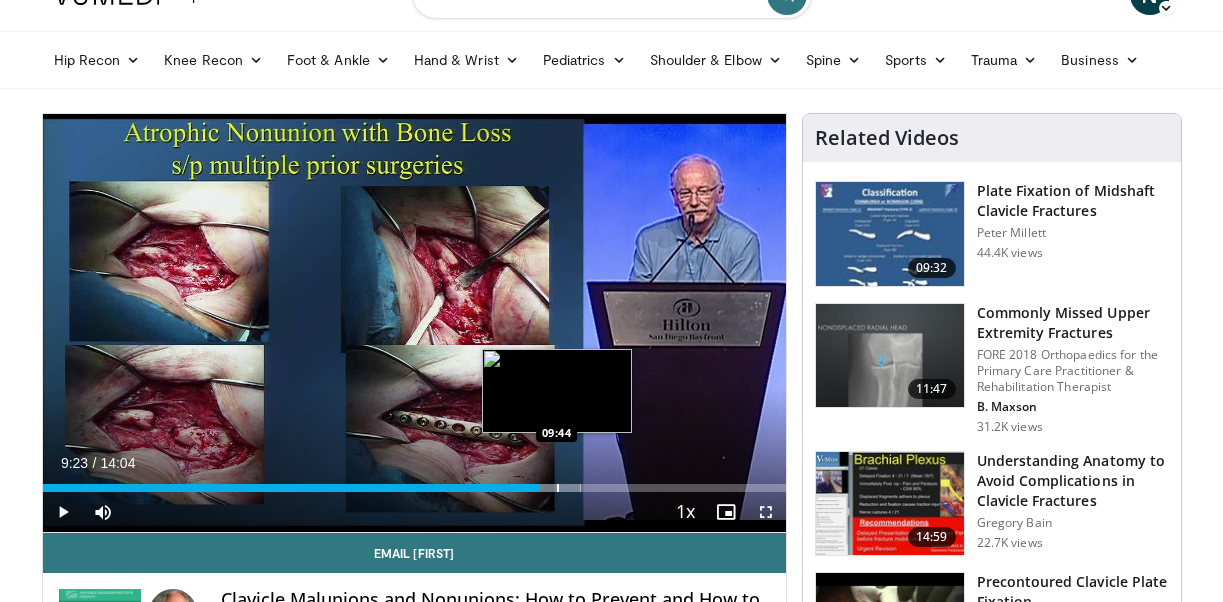 click at bounding box center (558, 488) 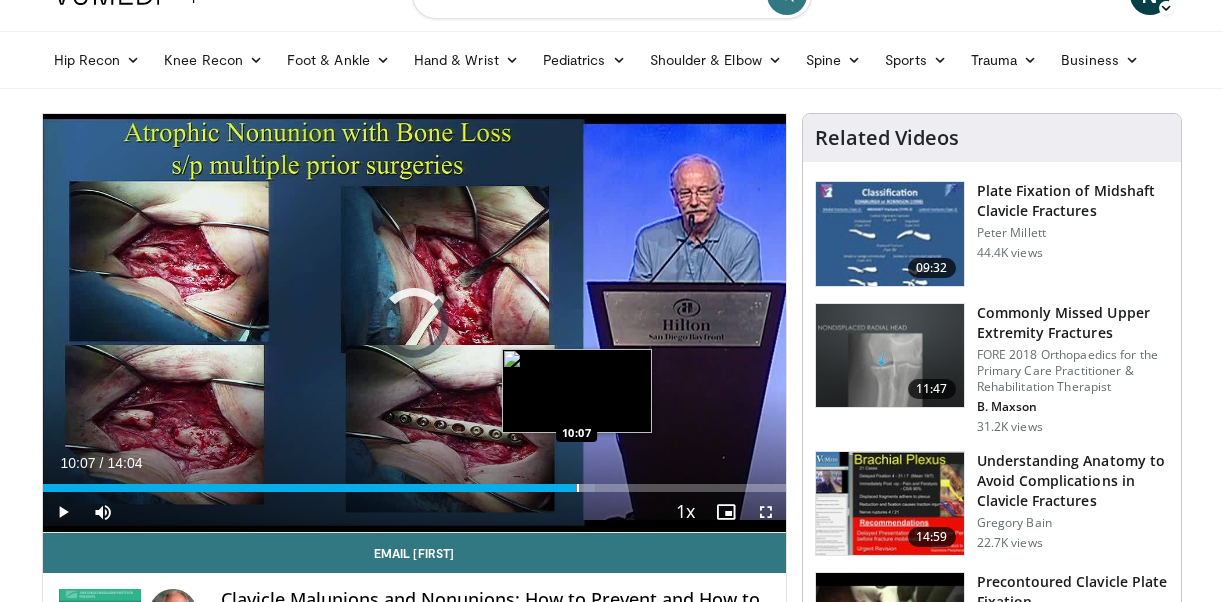 click at bounding box center (578, 488) 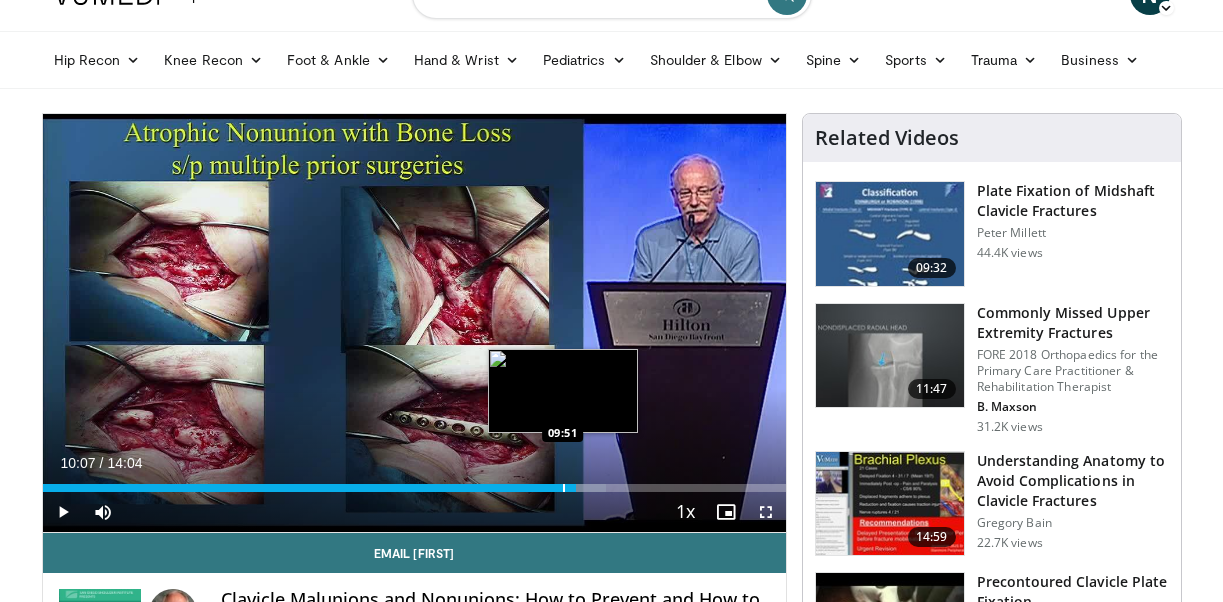 click at bounding box center [564, 488] 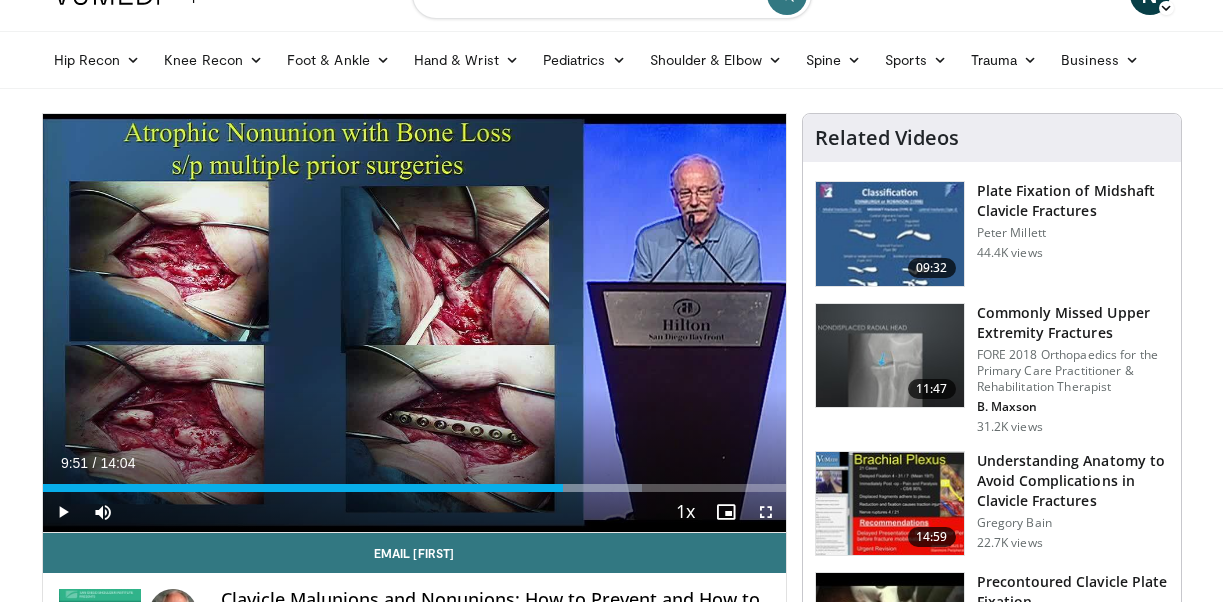 click at bounding box center (63, 512) 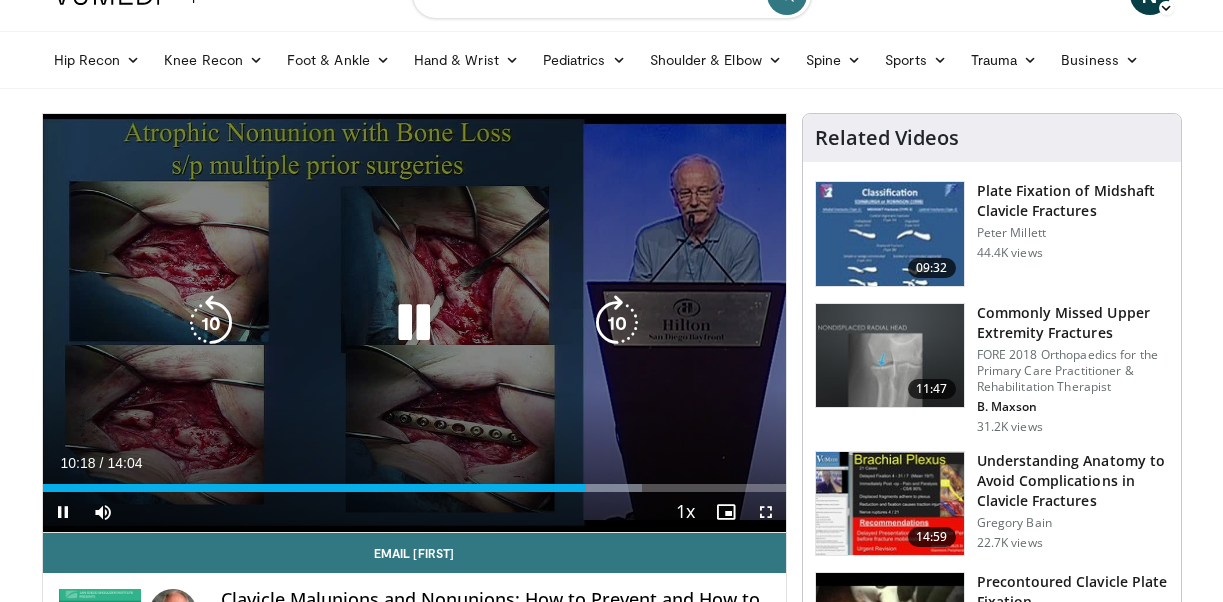 click on "10 seconds
Tap to unmute" at bounding box center [414, 323] 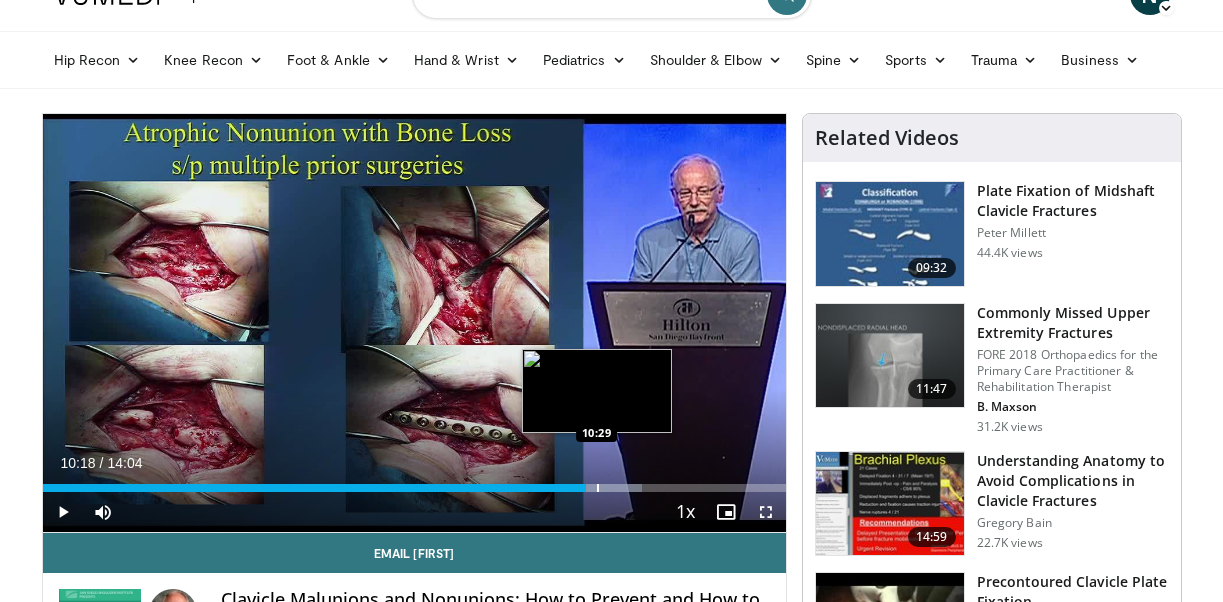 click at bounding box center (598, 488) 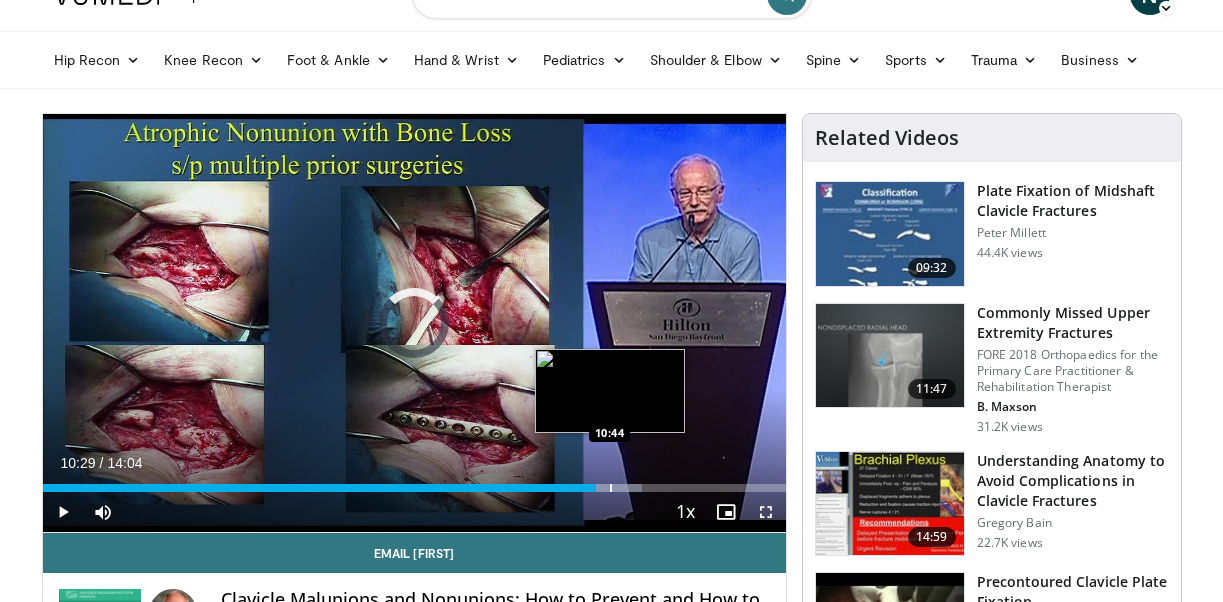 click at bounding box center (611, 488) 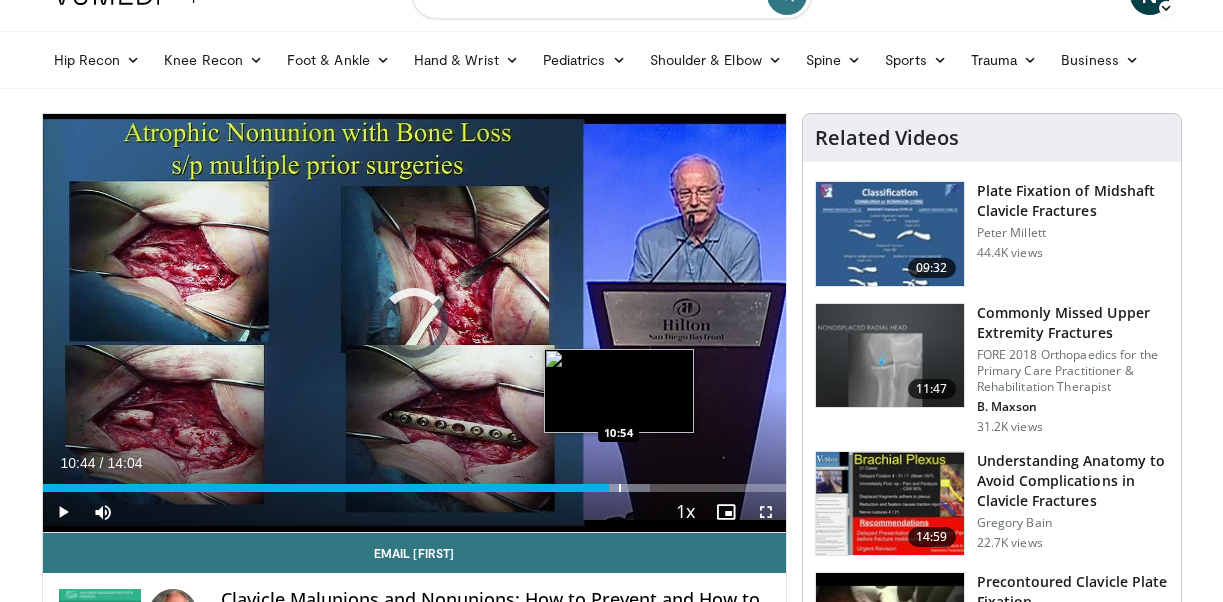 click at bounding box center (620, 488) 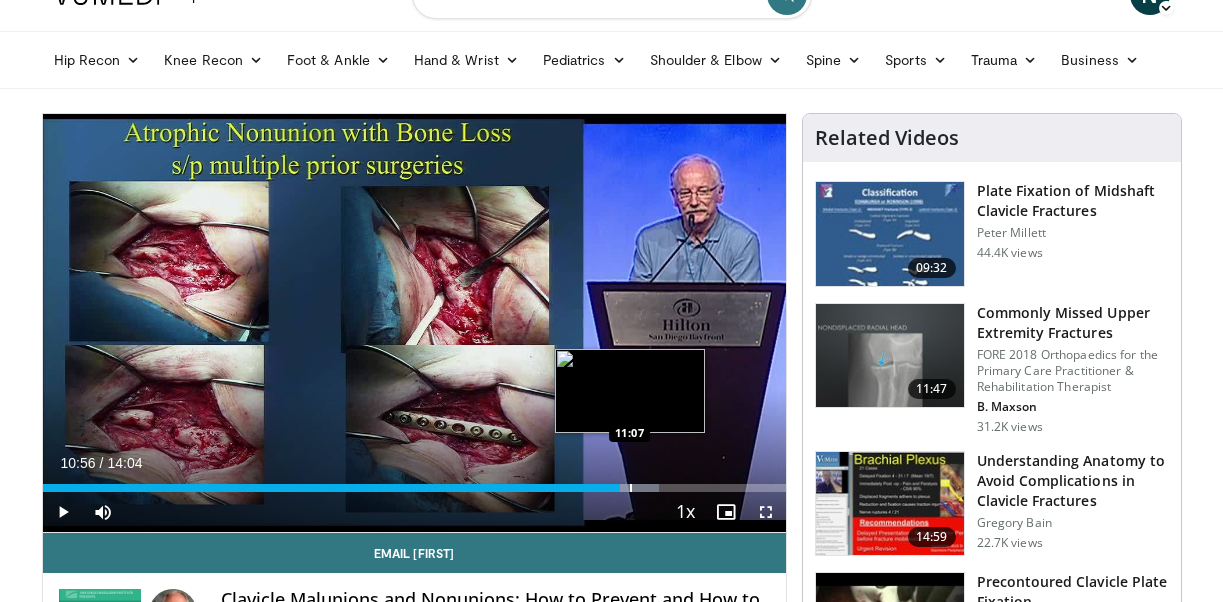 click at bounding box center (631, 488) 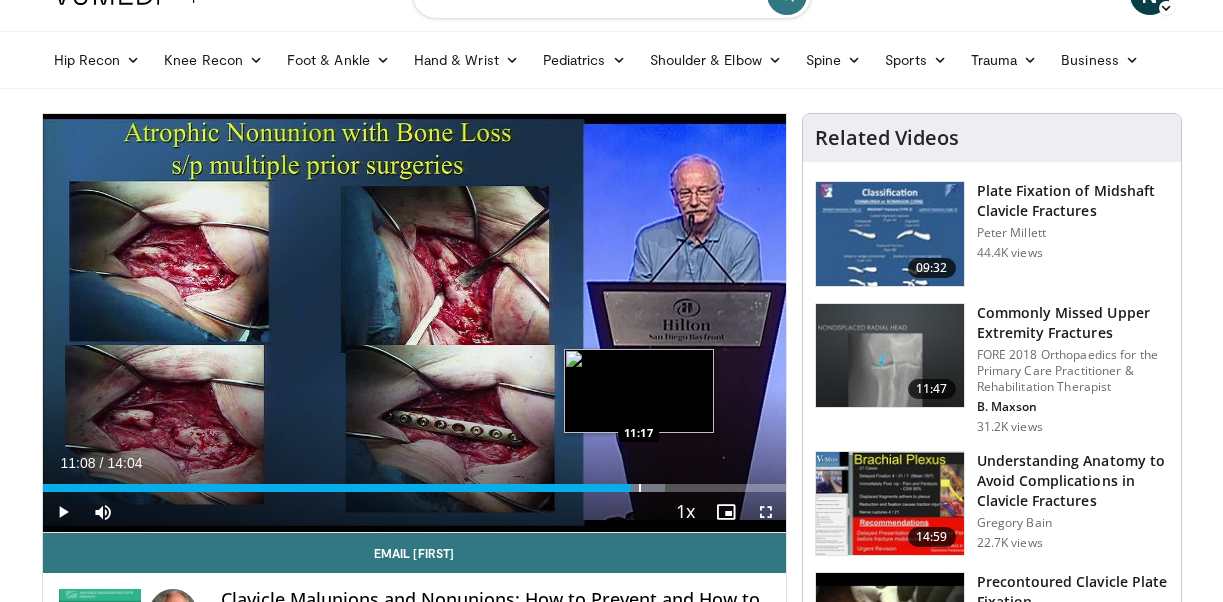 click at bounding box center (640, 488) 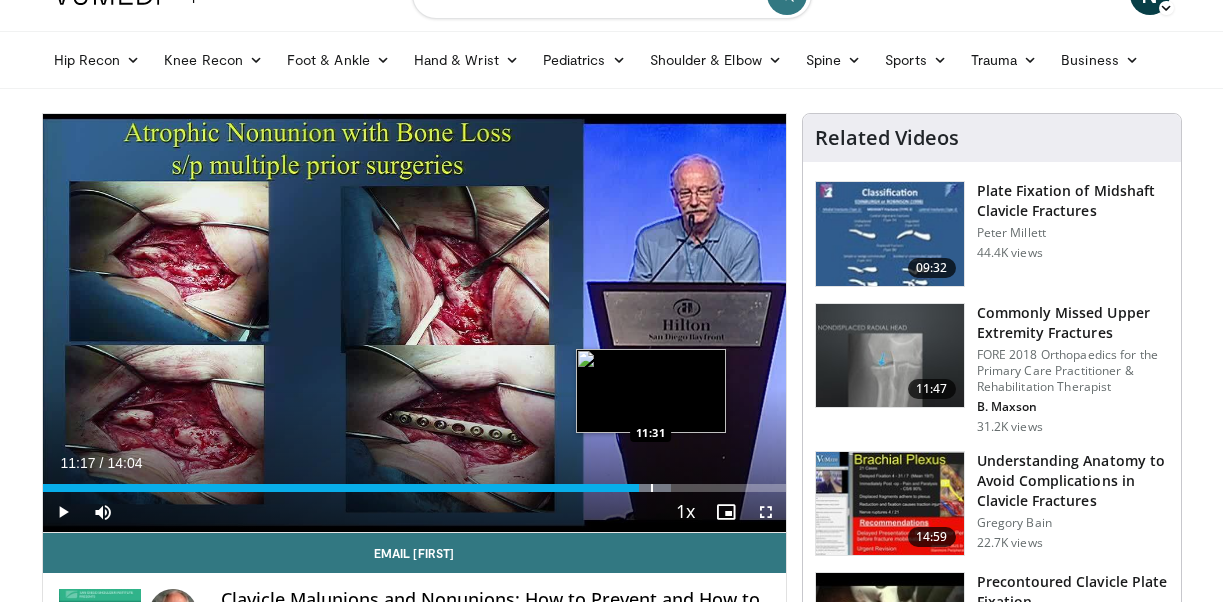 click at bounding box center [652, 488] 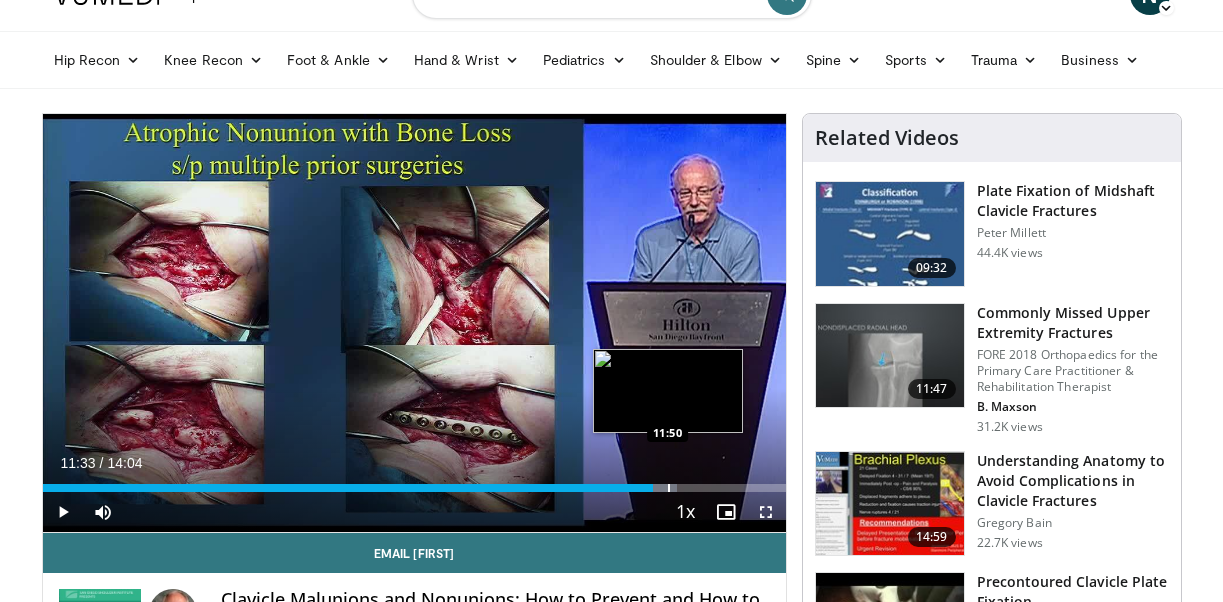 click at bounding box center [669, 488] 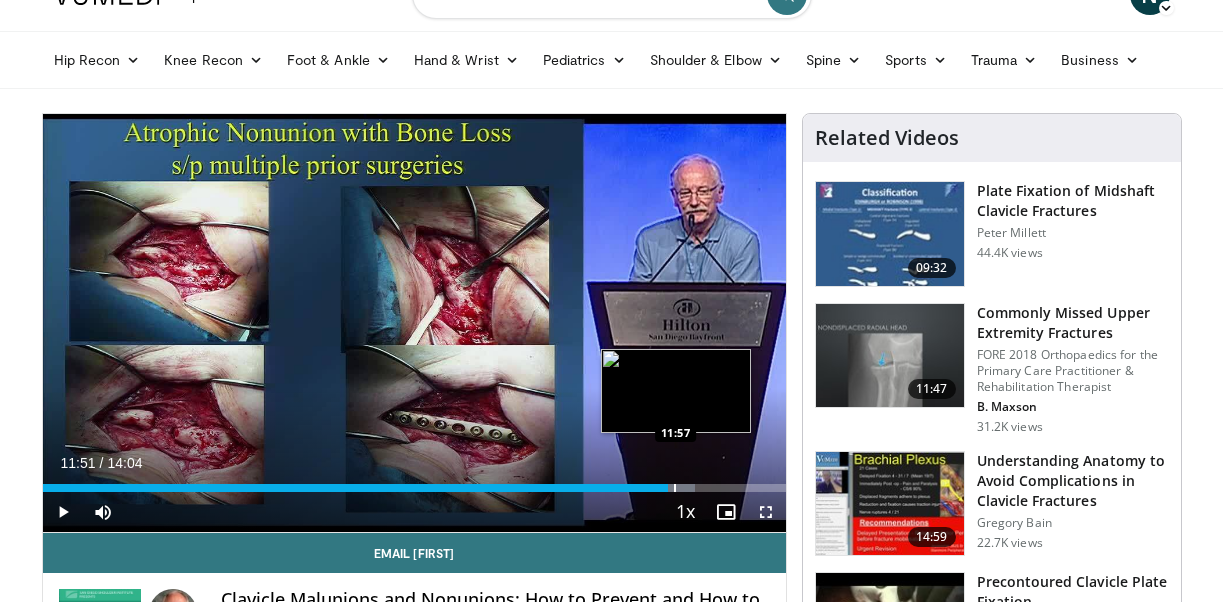 click at bounding box center (675, 488) 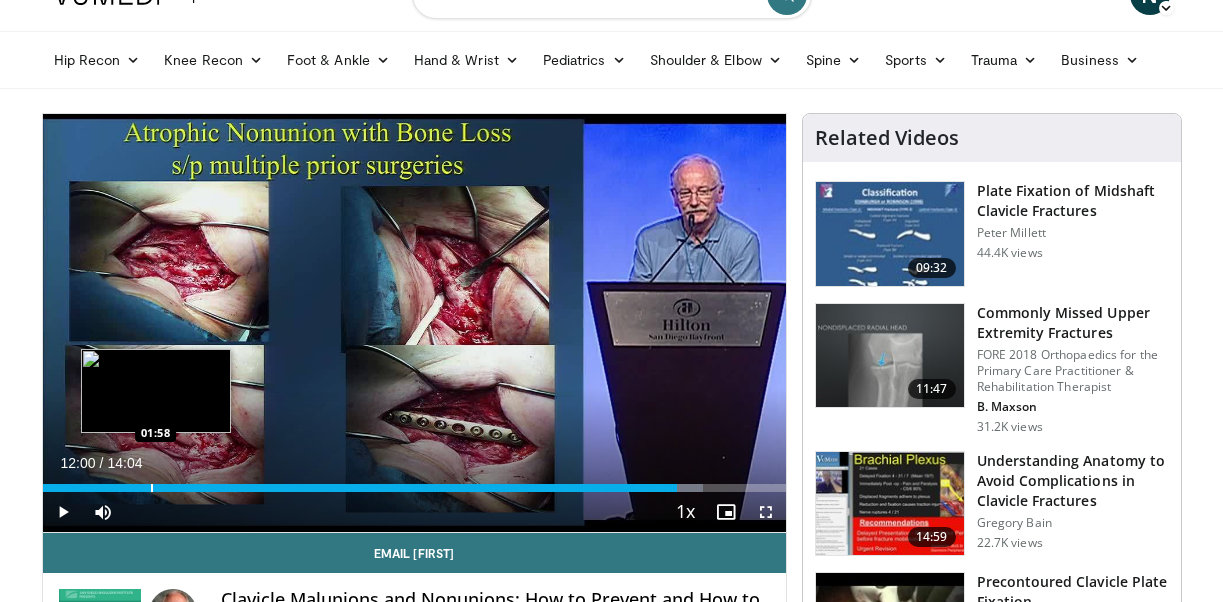 click on "Loaded :  88.90% 12:00 01:58" at bounding box center [414, 482] 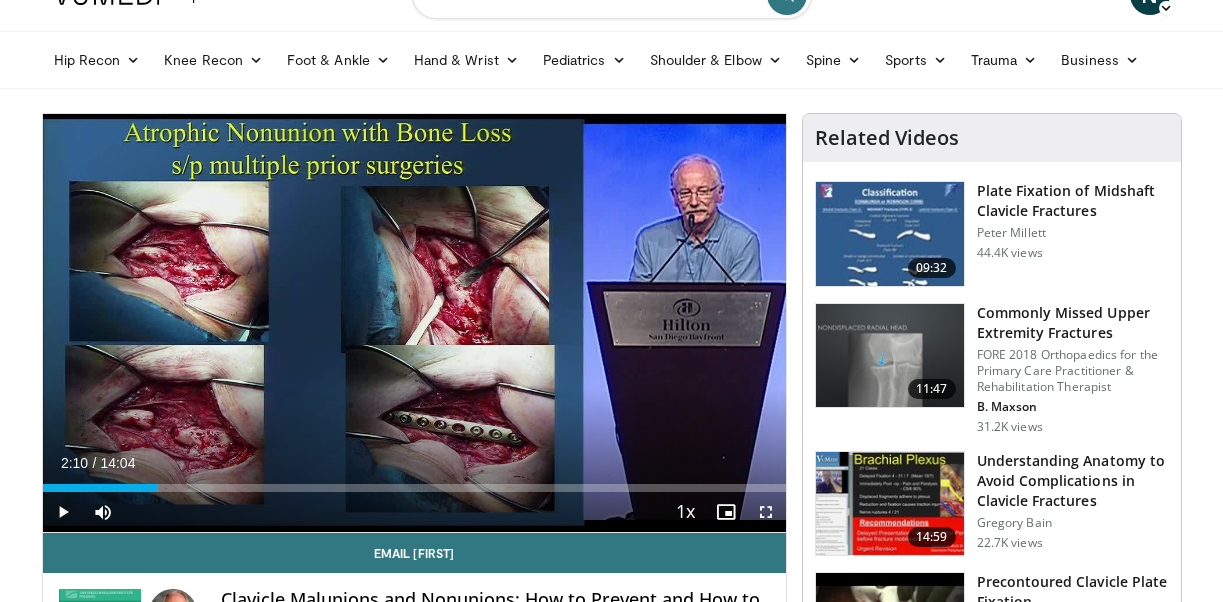 click at bounding box center [63, 512] 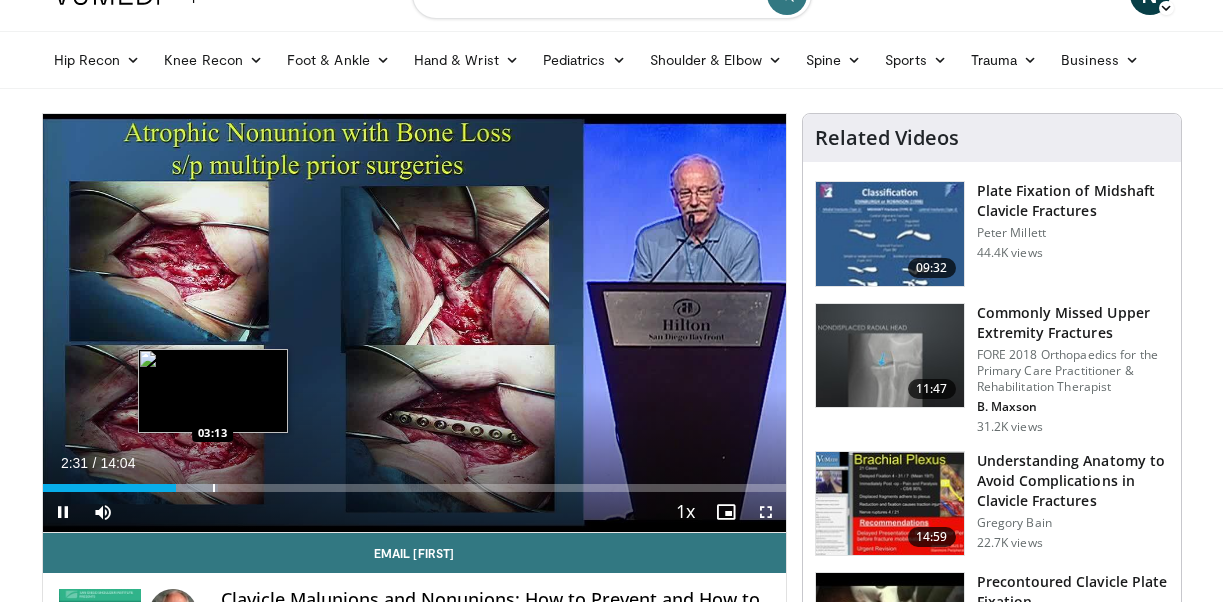 click at bounding box center (214, 488) 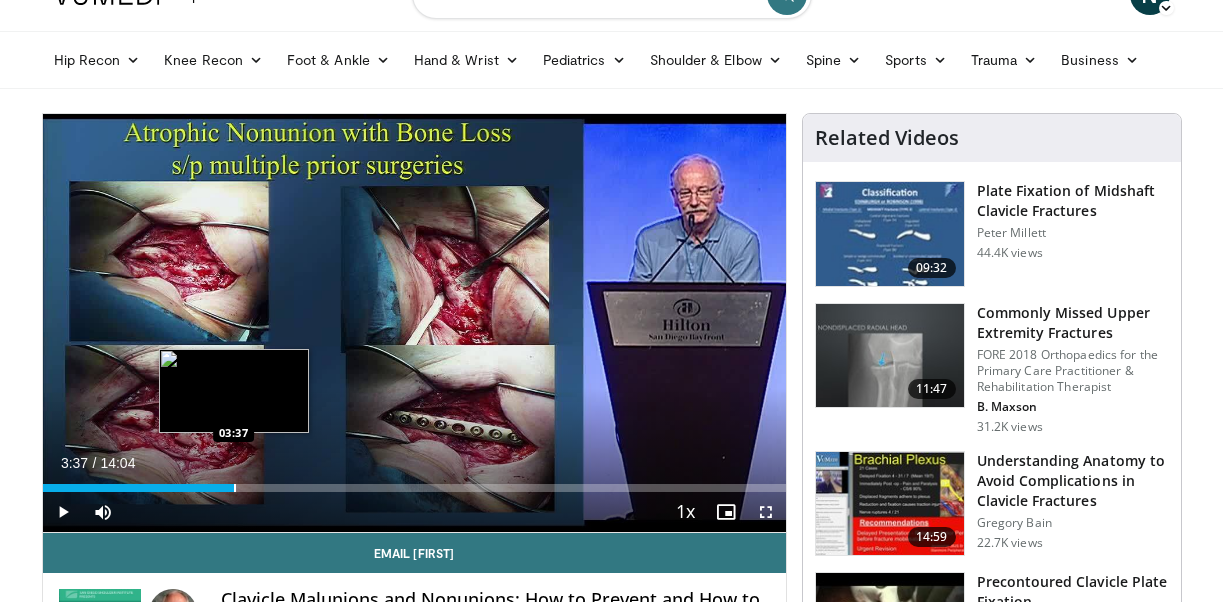 click on "Loaded :  23.59% 03:37 03:37" at bounding box center [414, 482] 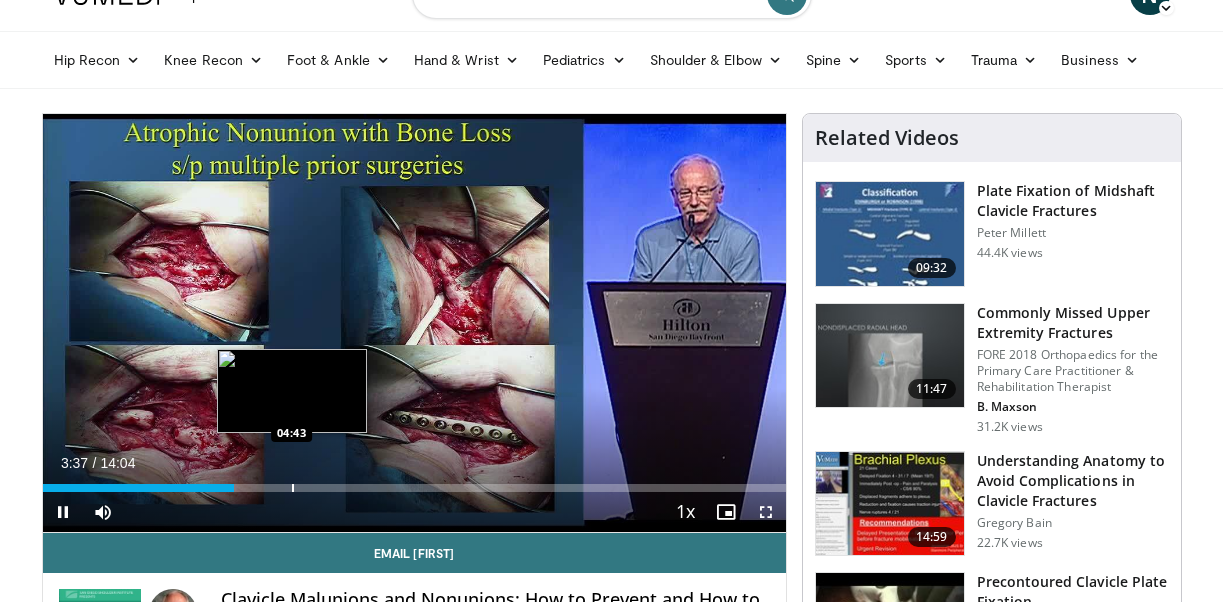 click at bounding box center (293, 488) 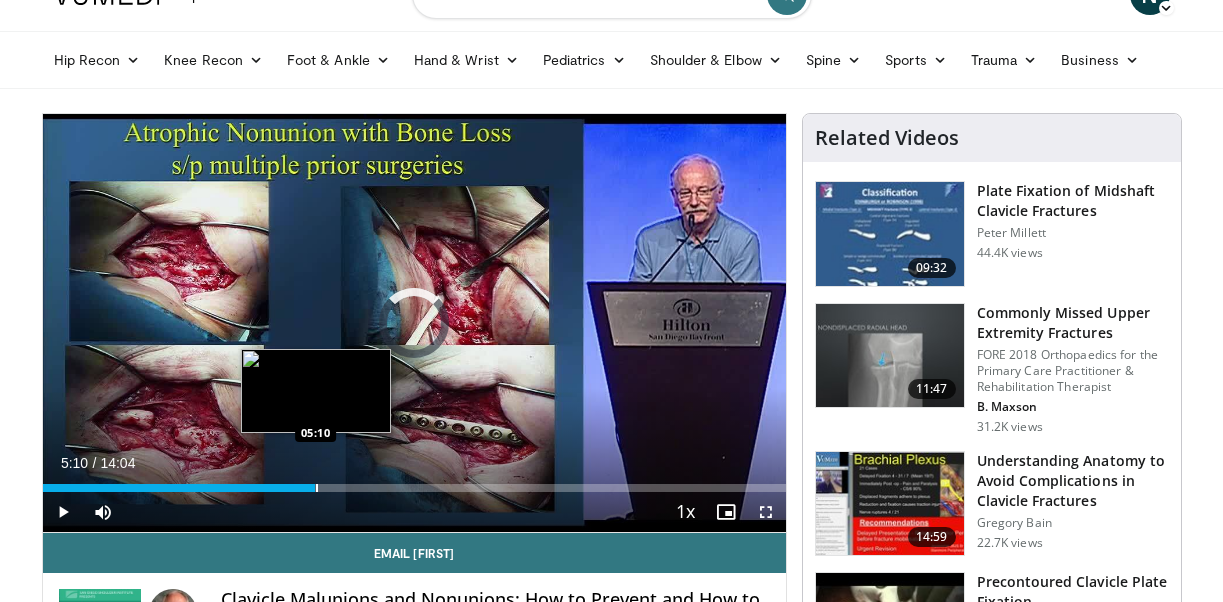 click at bounding box center [317, 488] 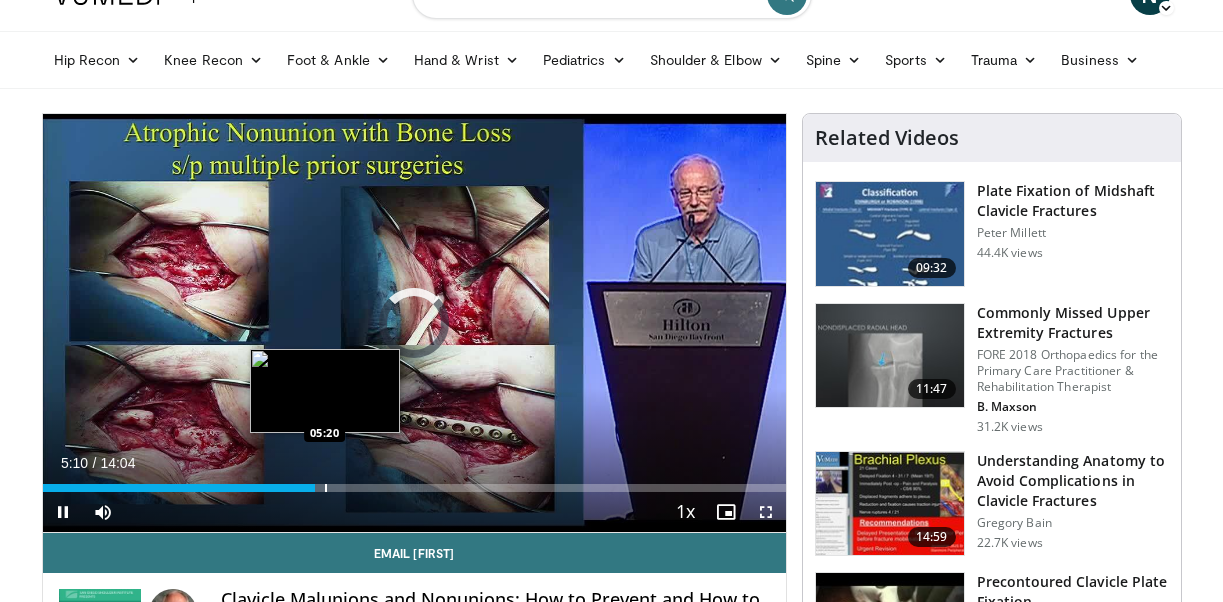click at bounding box center [326, 488] 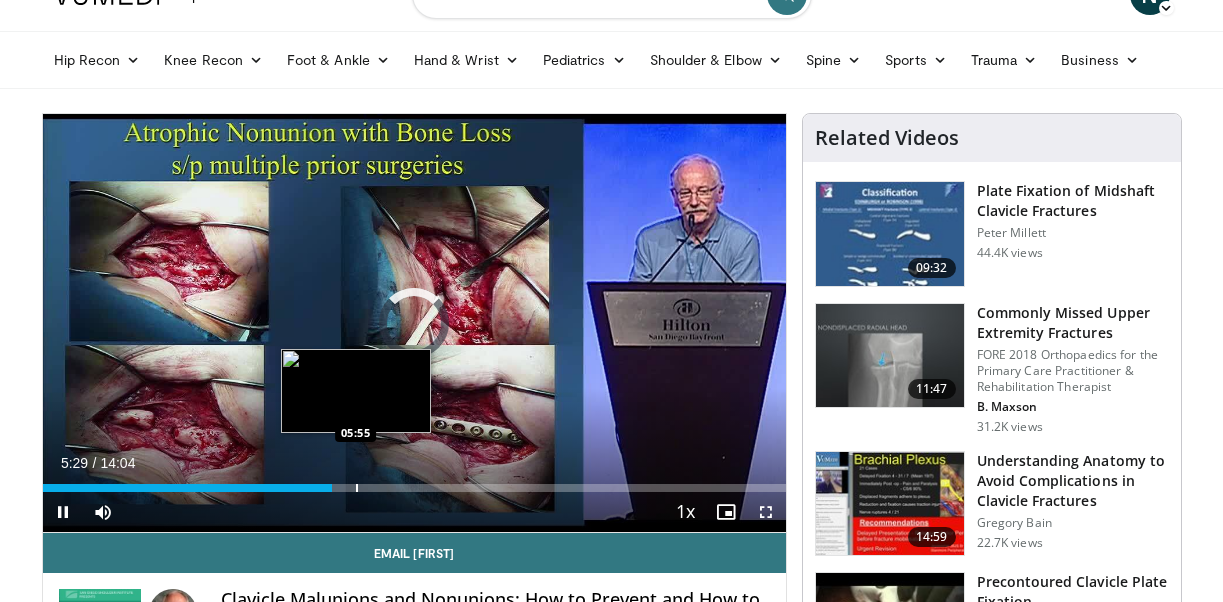 click at bounding box center (357, 488) 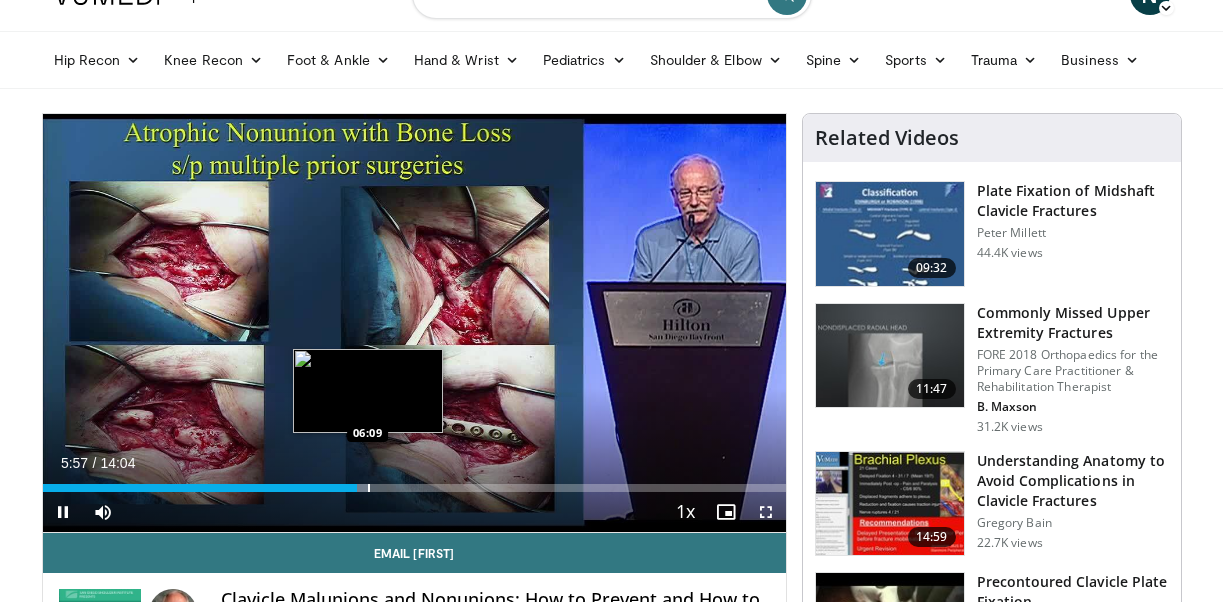 click on "Loaded :  43.83% 05:57 06:09" at bounding box center (414, 482) 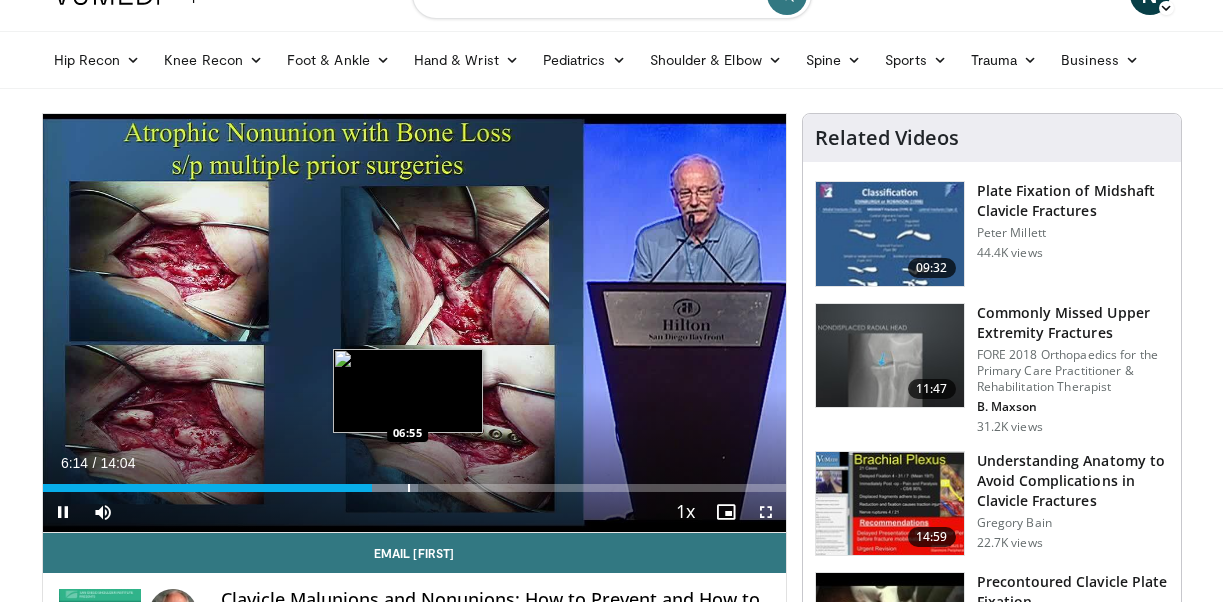click at bounding box center [384, 488] 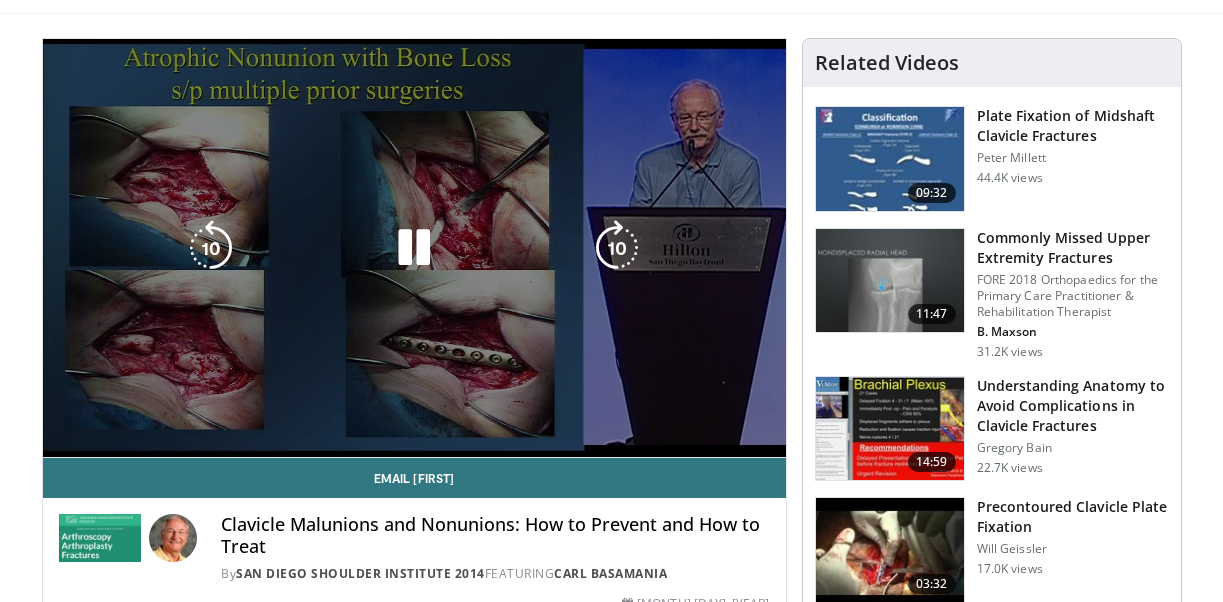 scroll, scrollTop: 90, scrollLeft: 0, axis: vertical 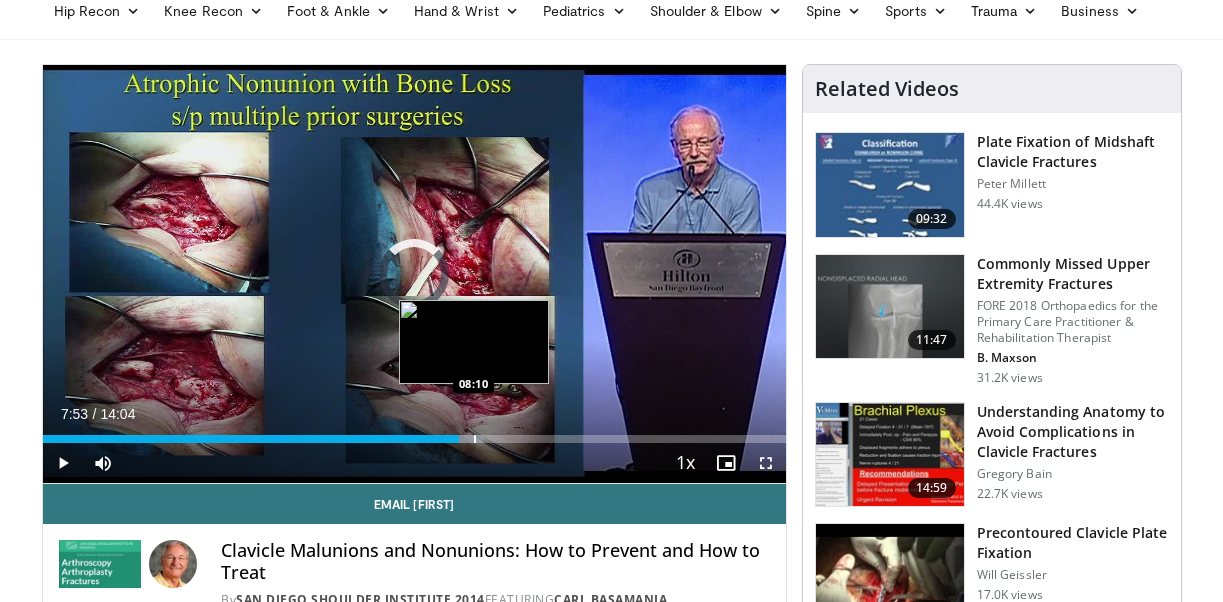 click at bounding box center (475, 439) 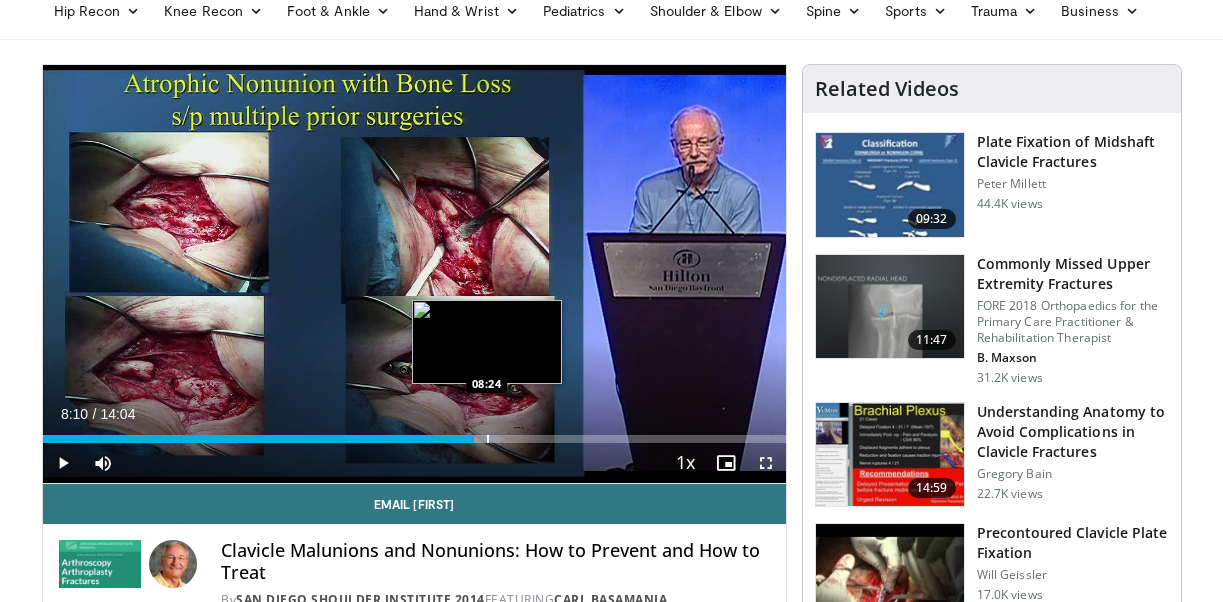 click at bounding box center [488, 439] 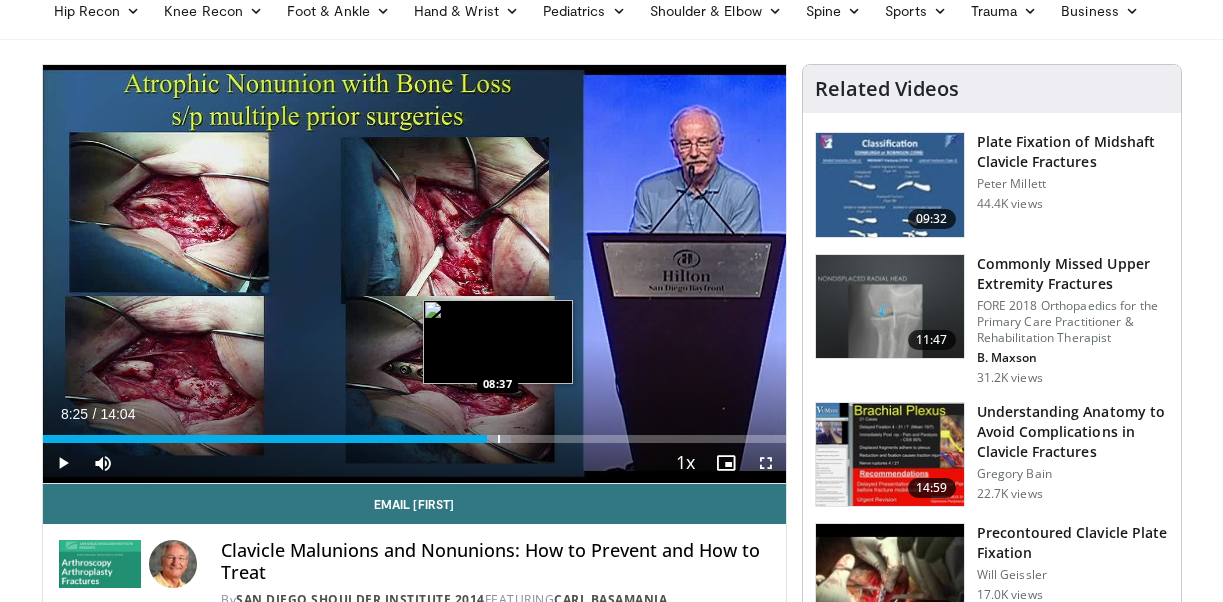 click at bounding box center [499, 439] 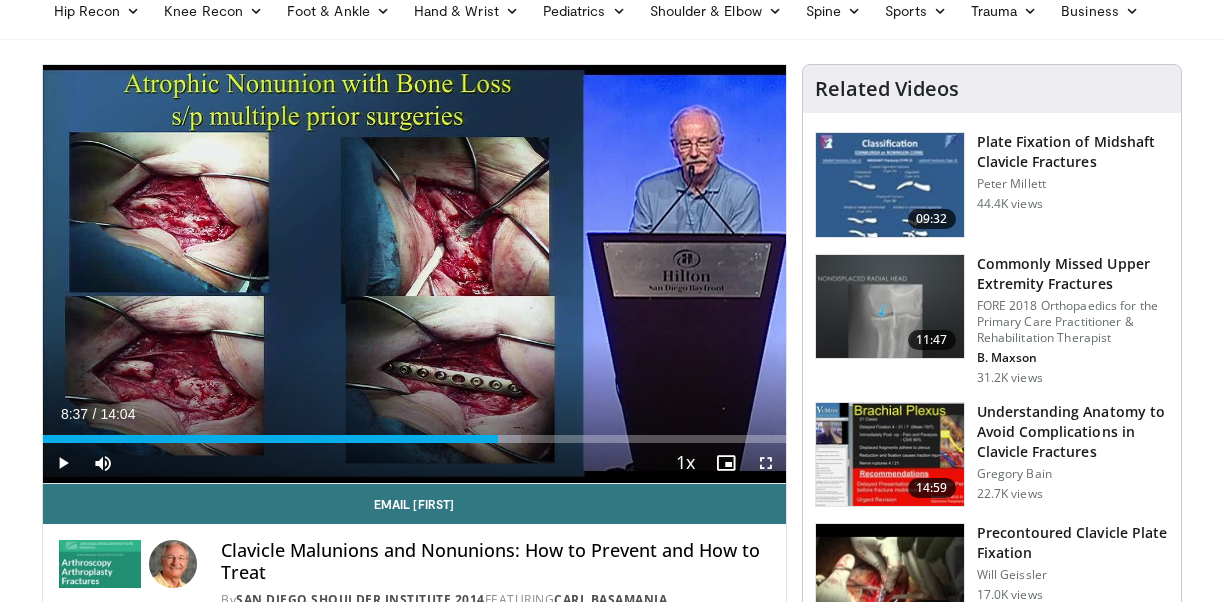 click on "Loaded :  64.35% 08:37 09:12" at bounding box center [414, 439] 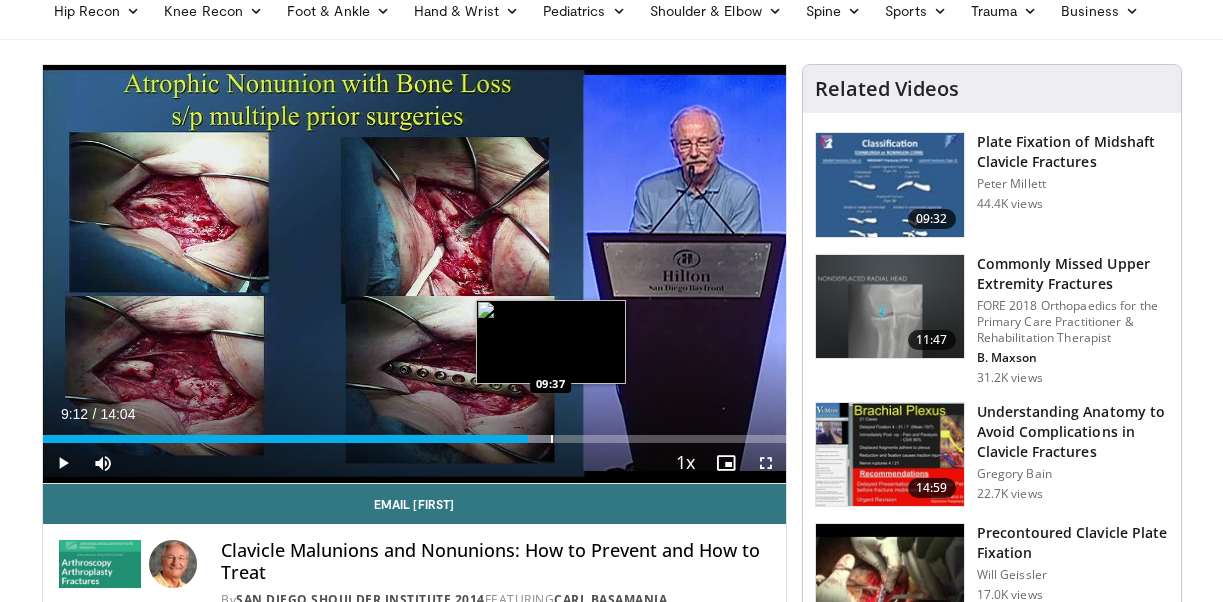 click on "Loaded :  68.48% 09:12 09:37" at bounding box center (414, 433) 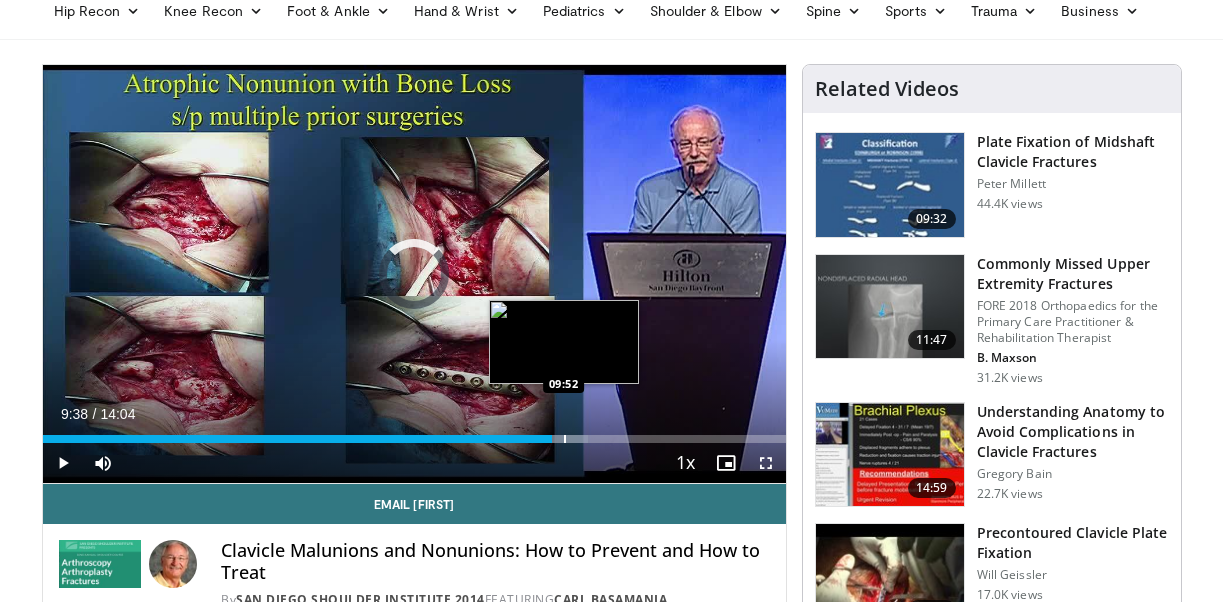 click at bounding box center (565, 439) 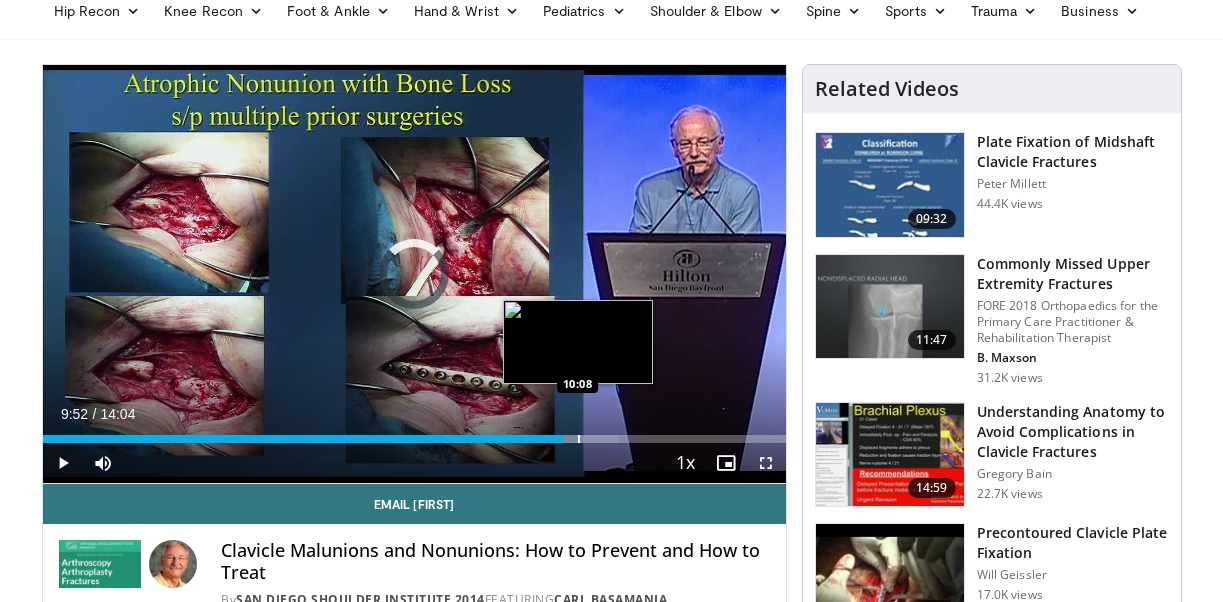 click at bounding box center [579, 439] 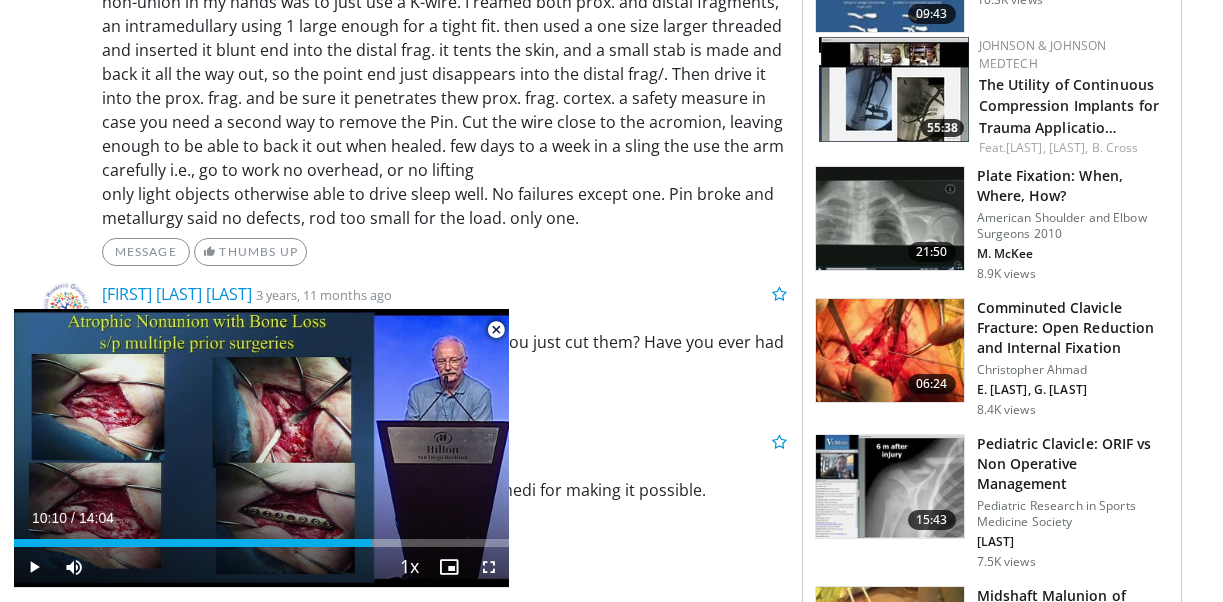 scroll, scrollTop: 1161, scrollLeft: 0, axis: vertical 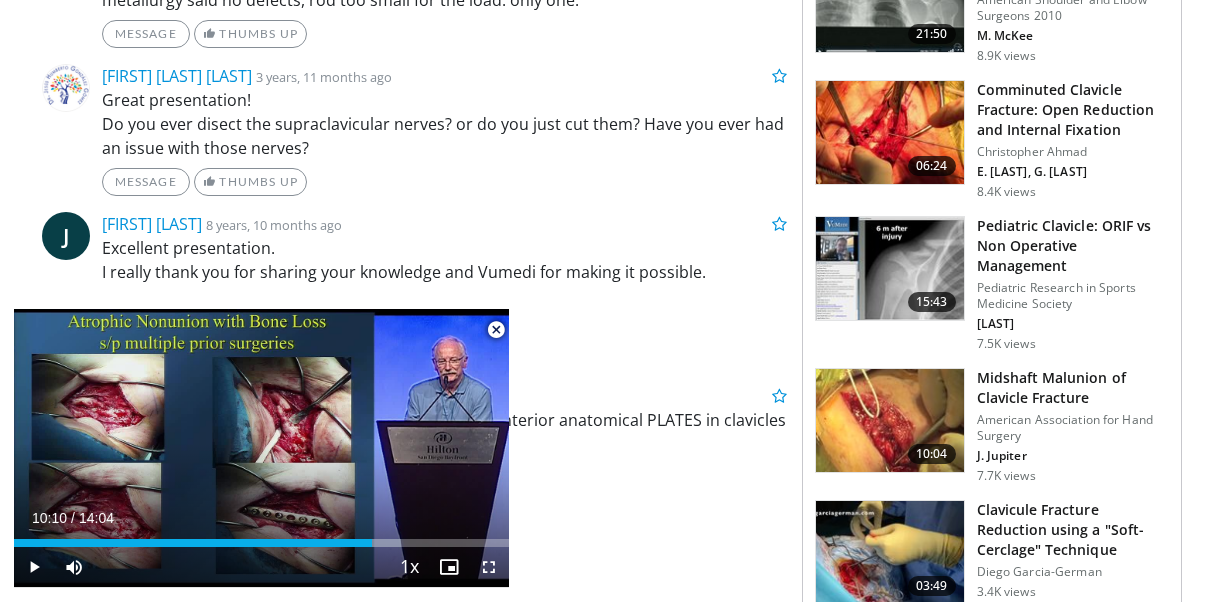 click at bounding box center [890, 421] 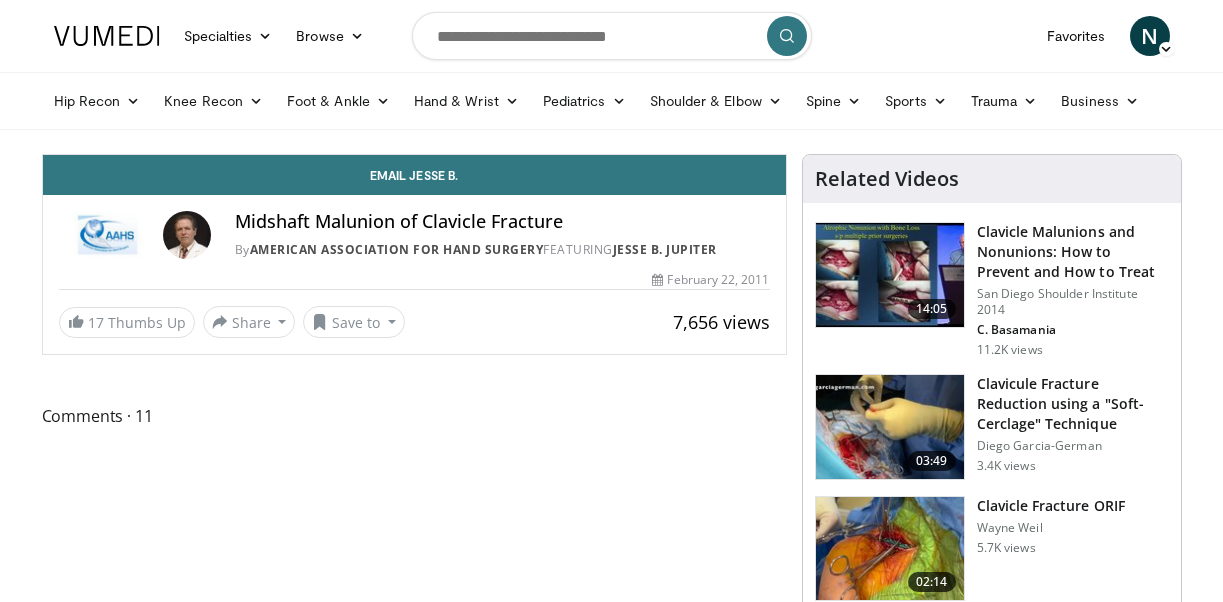 scroll, scrollTop: 0, scrollLeft: 0, axis: both 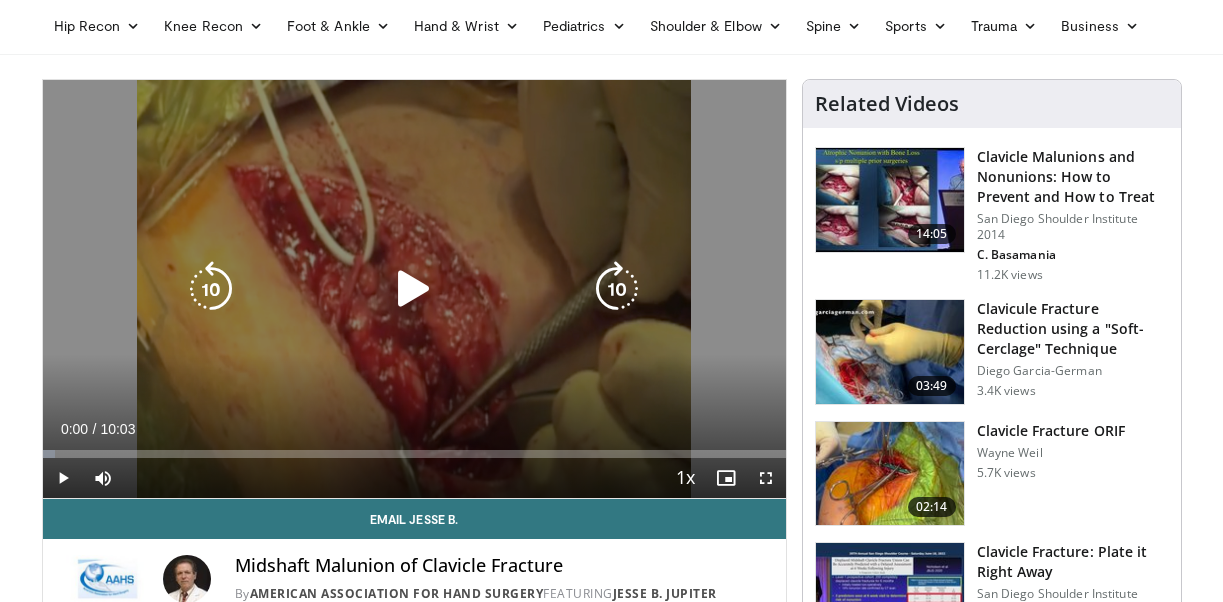 click at bounding box center (414, 289) 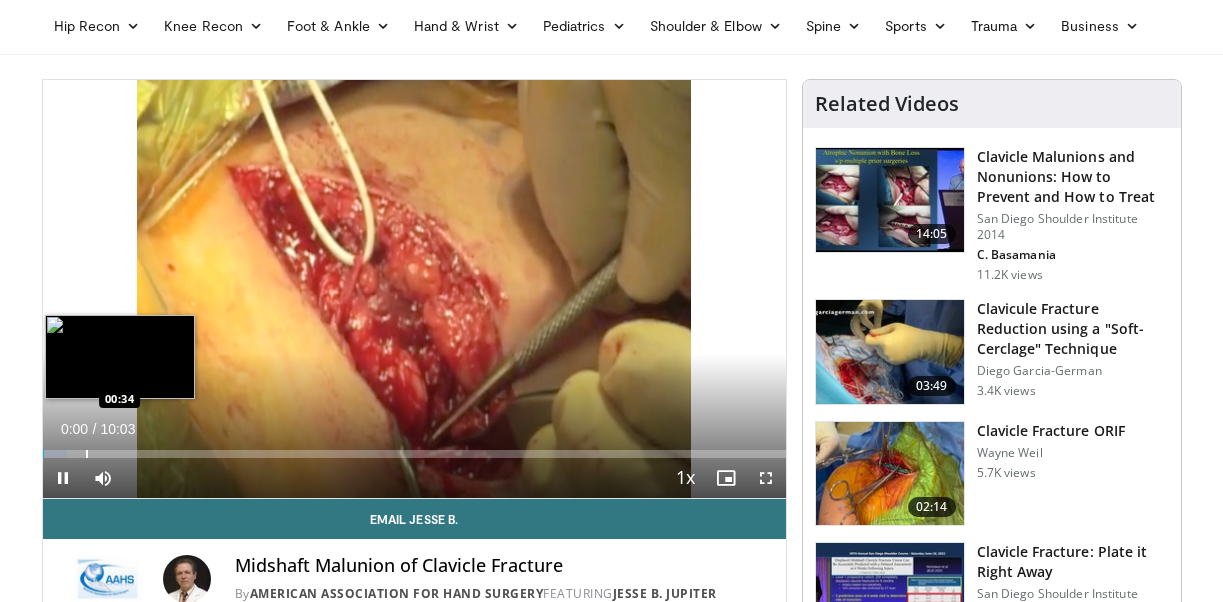 click at bounding box center (87, 454) 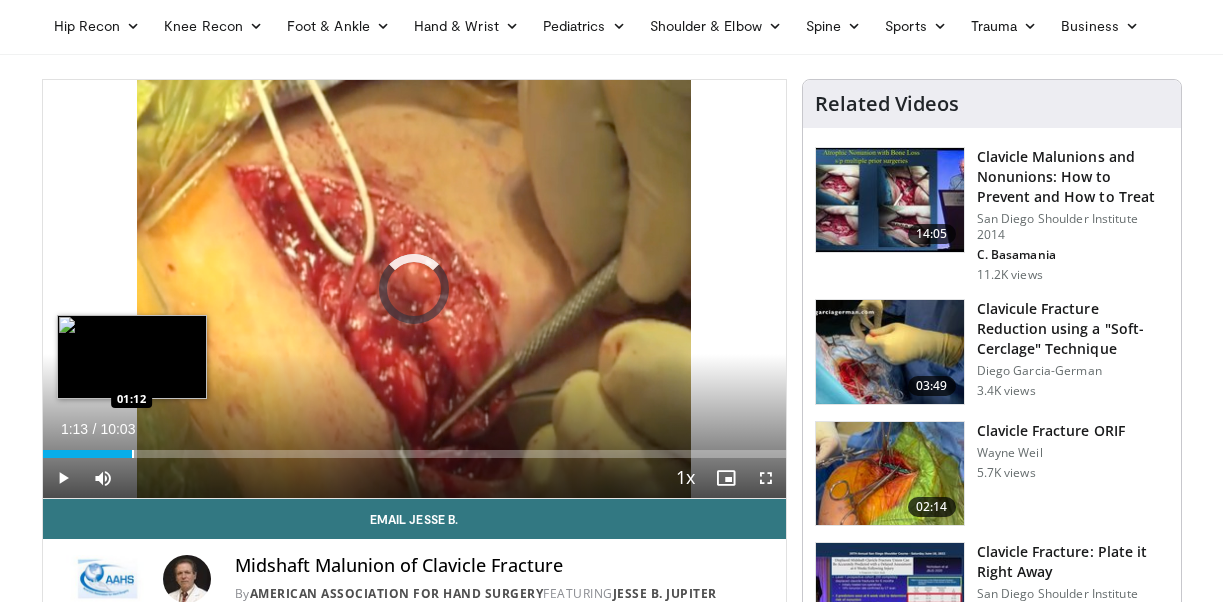 click at bounding box center [133, 454] 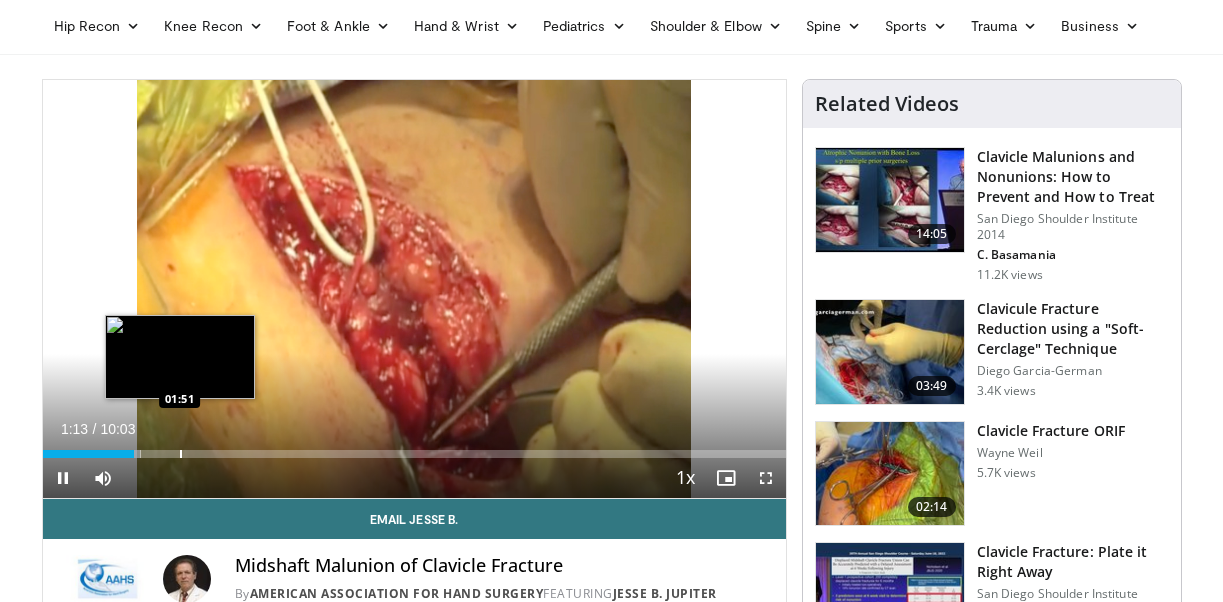 click at bounding box center [181, 454] 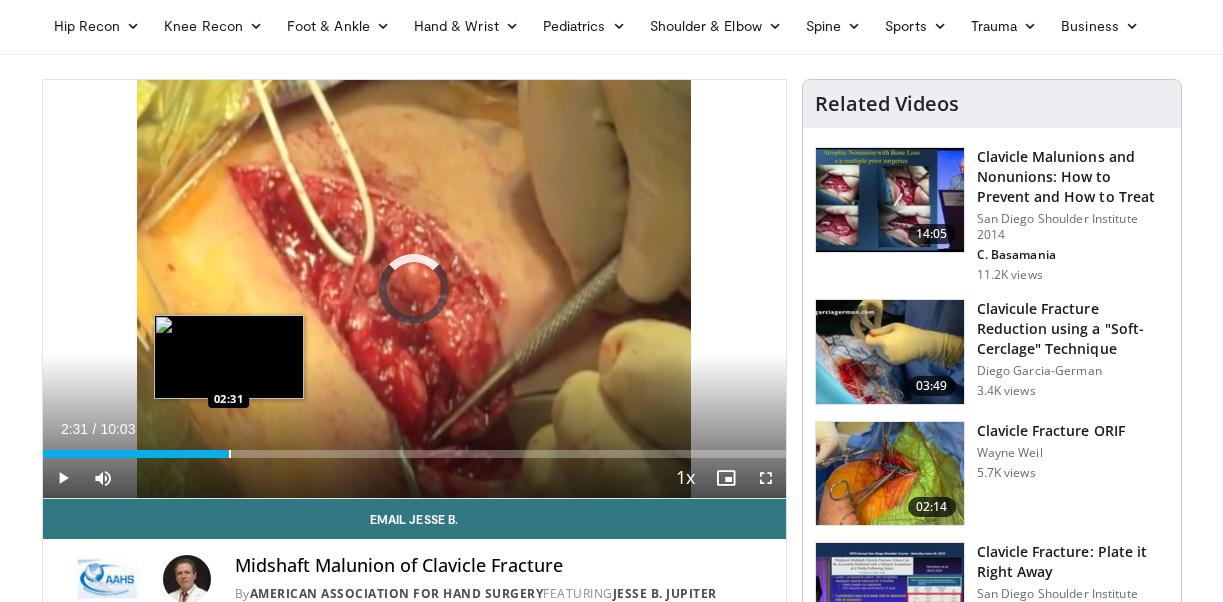 click at bounding box center (230, 454) 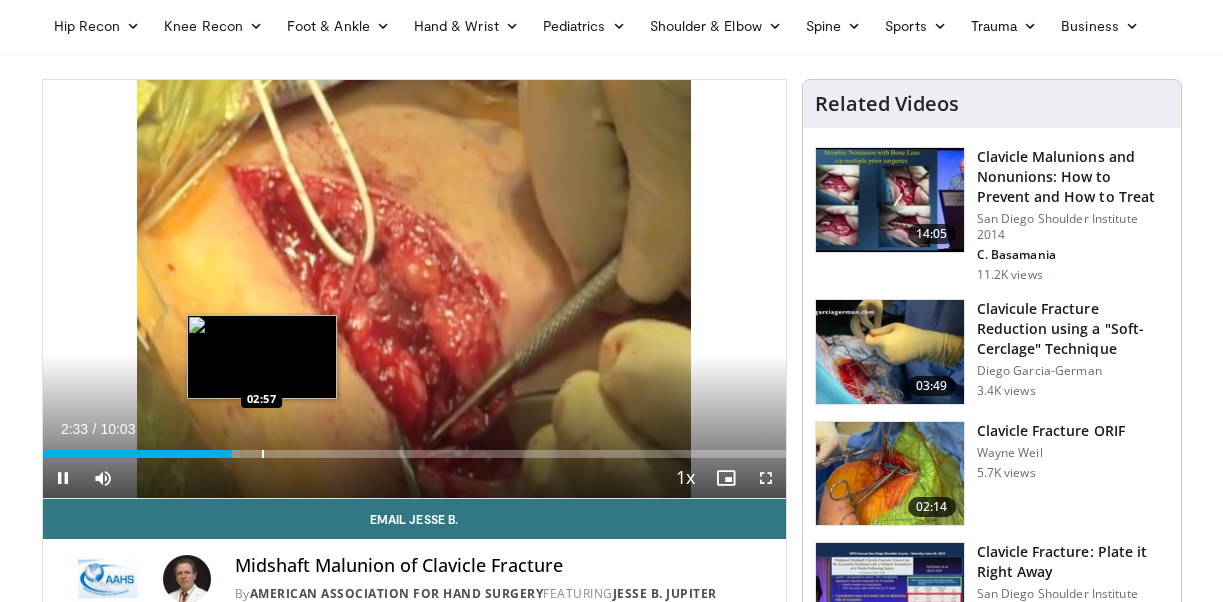 click at bounding box center (263, 454) 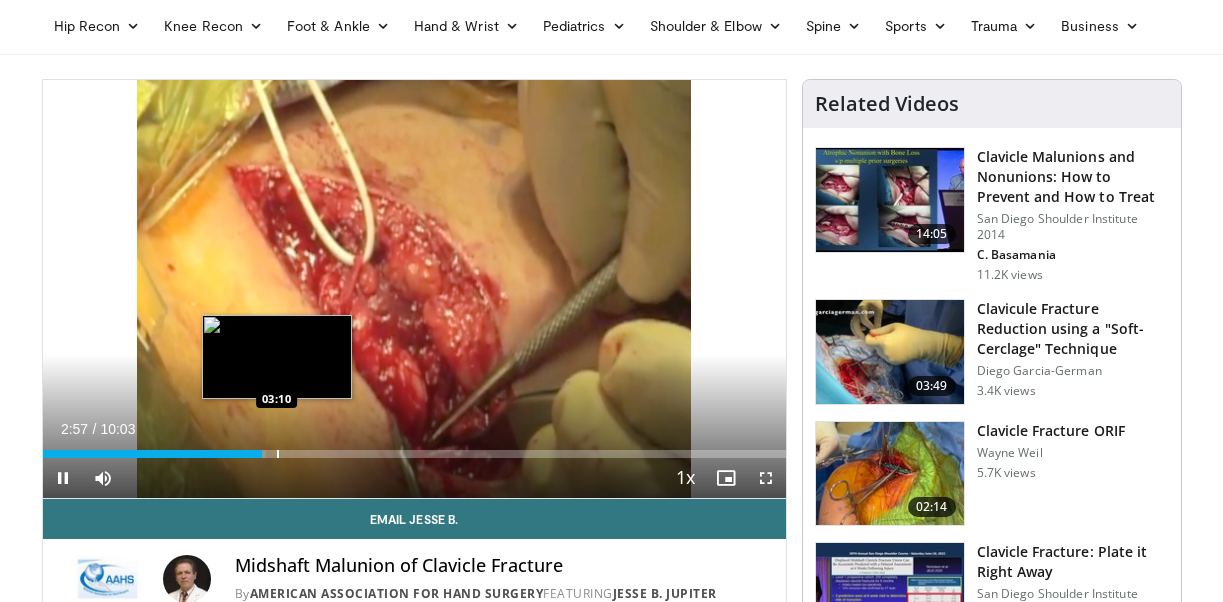 click at bounding box center [278, 454] 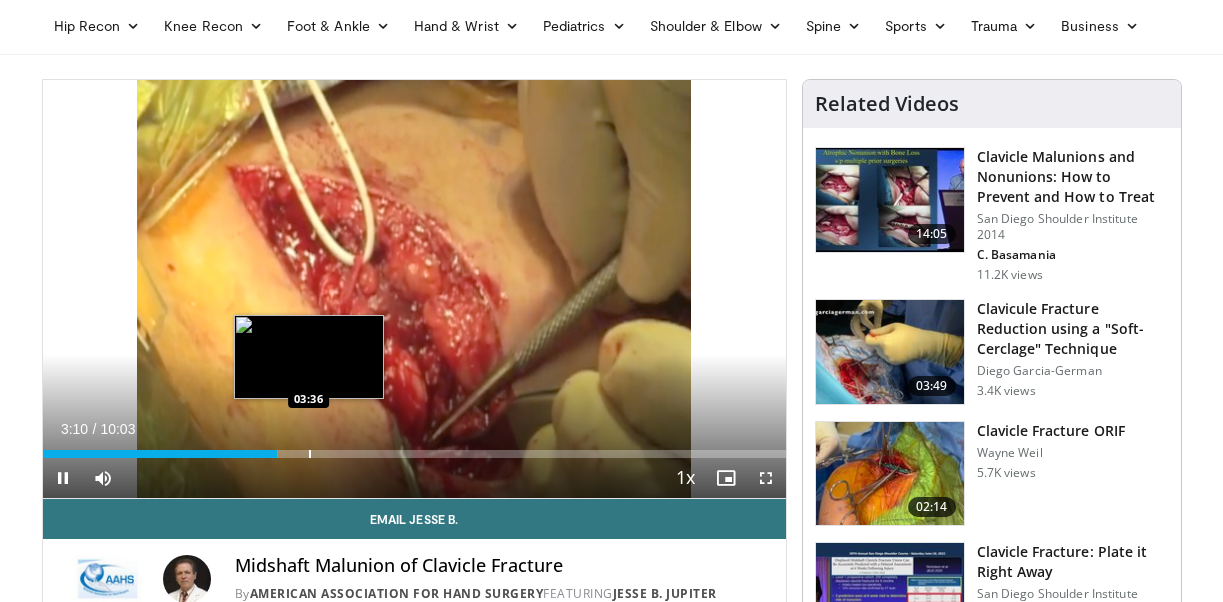 click at bounding box center (310, 454) 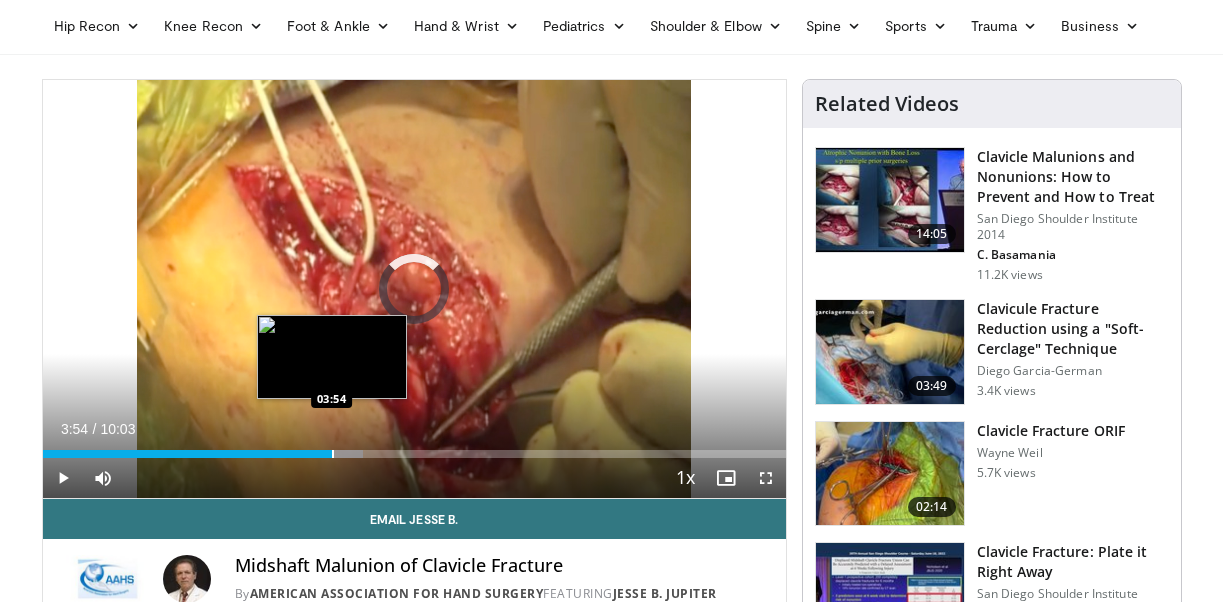click at bounding box center (333, 454) 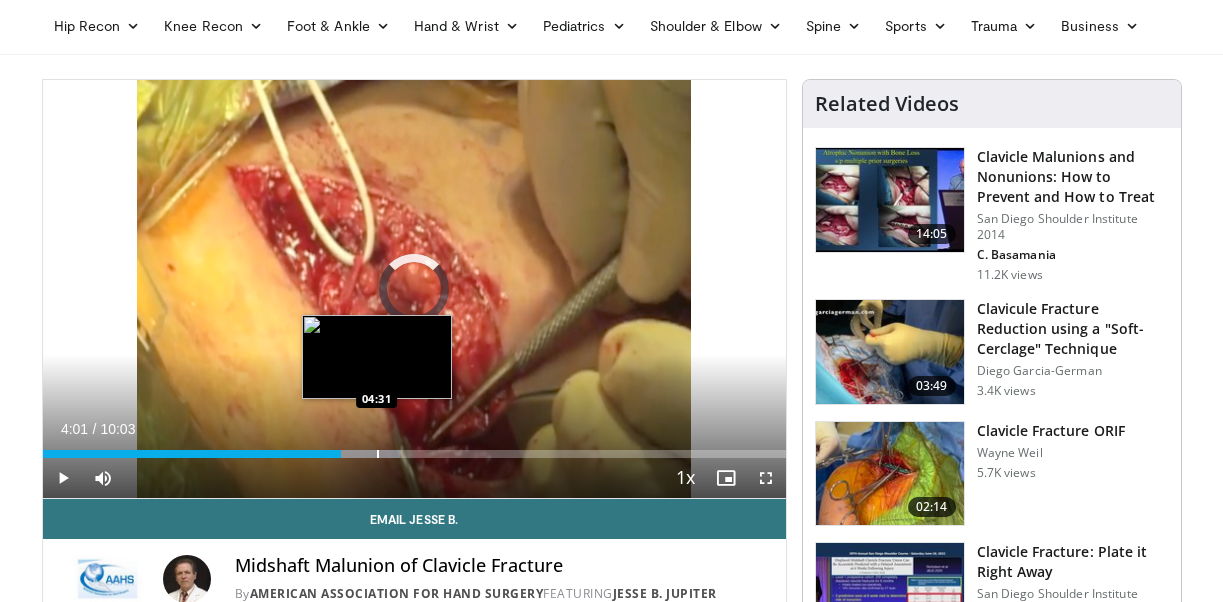 click at bounding box center [378, 454] 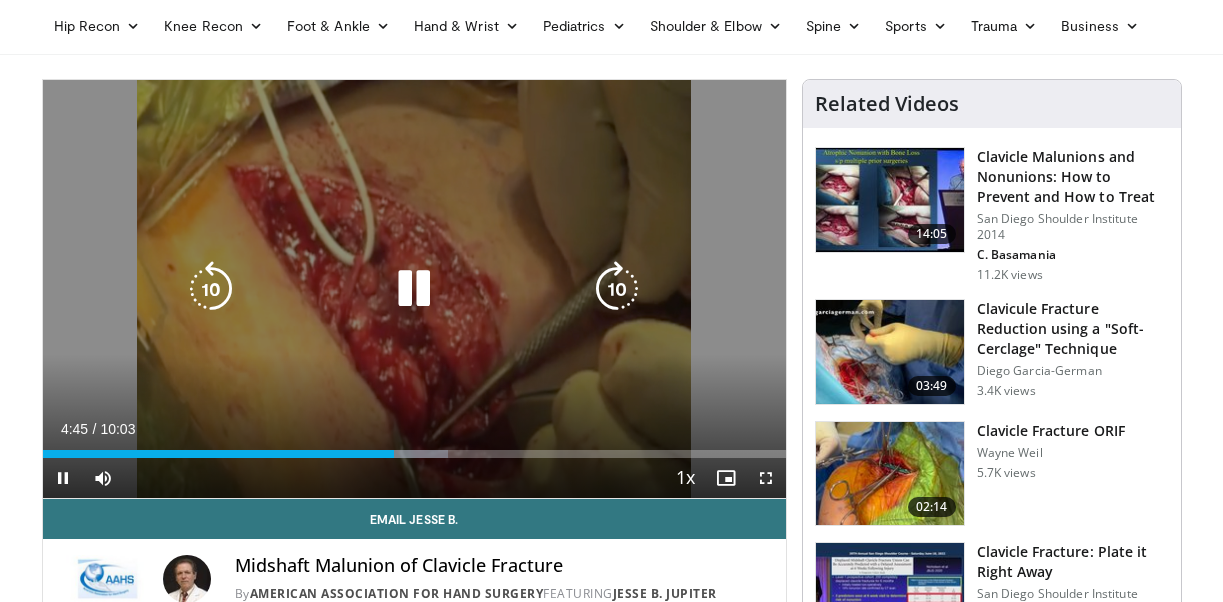 click on "10 seconds
Tap to unmute" at bounding box center [414, 289] 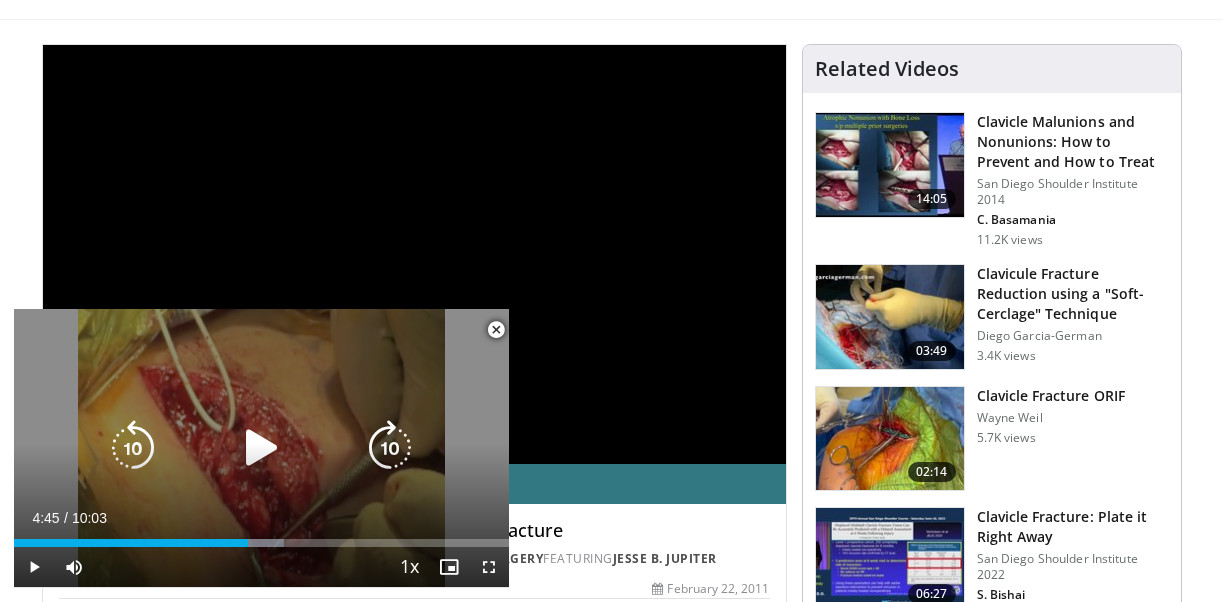 scroll, scrollTop: 614, scrollLeft: 0, axis: vertical 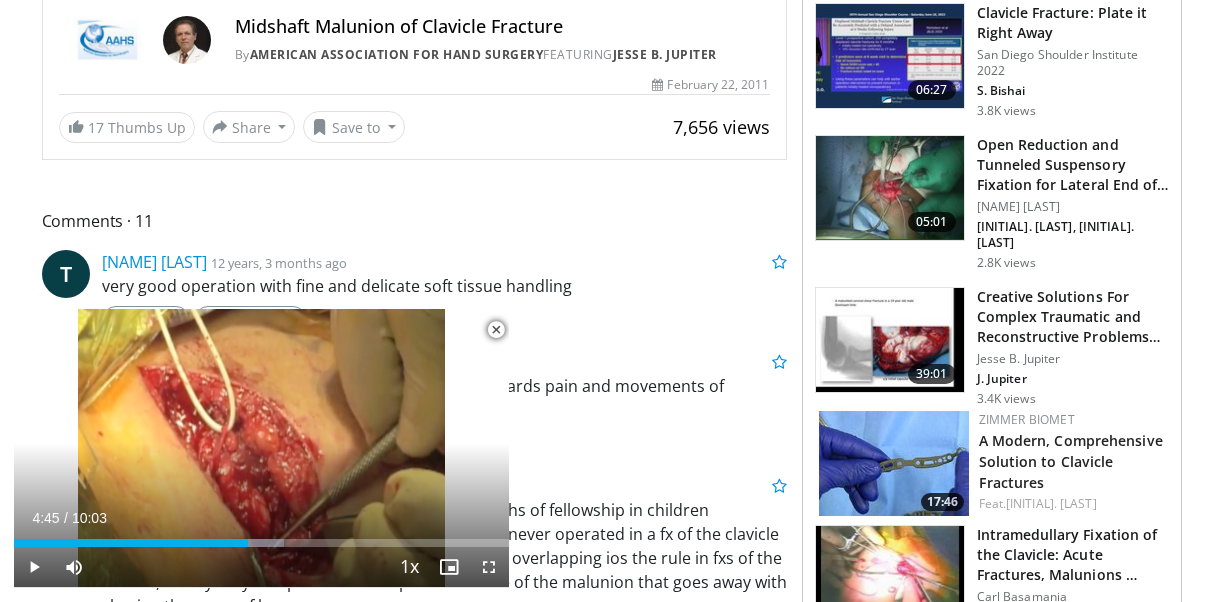 click at bounding box center (496, 330) 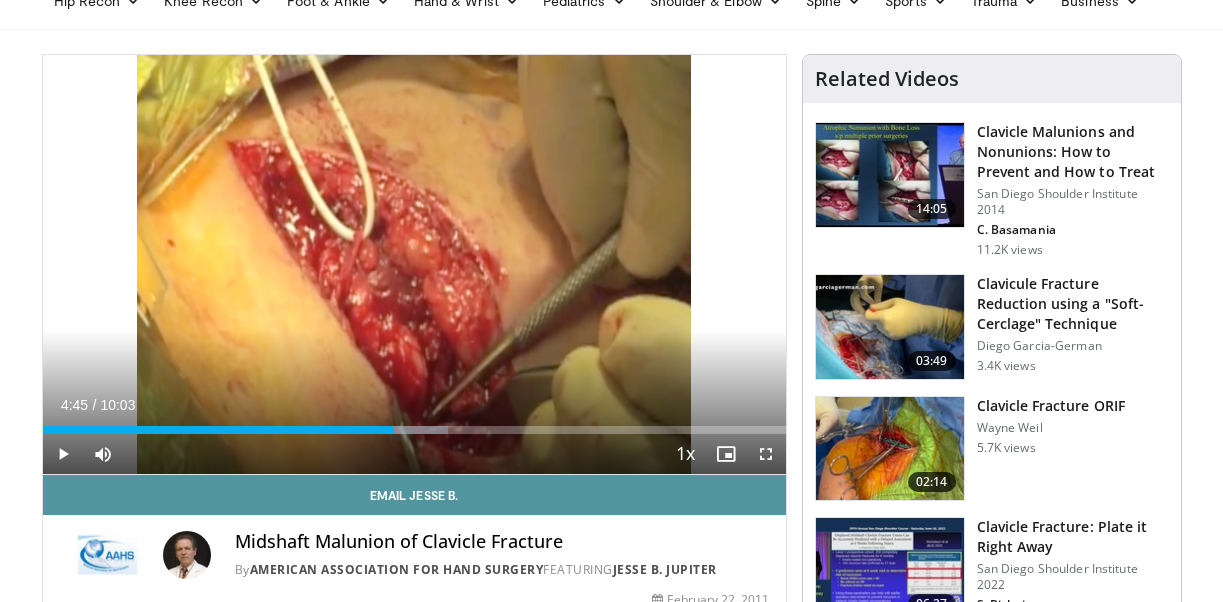 scroll, scrollTop: 0, scrollLeft: 0, axis: both 